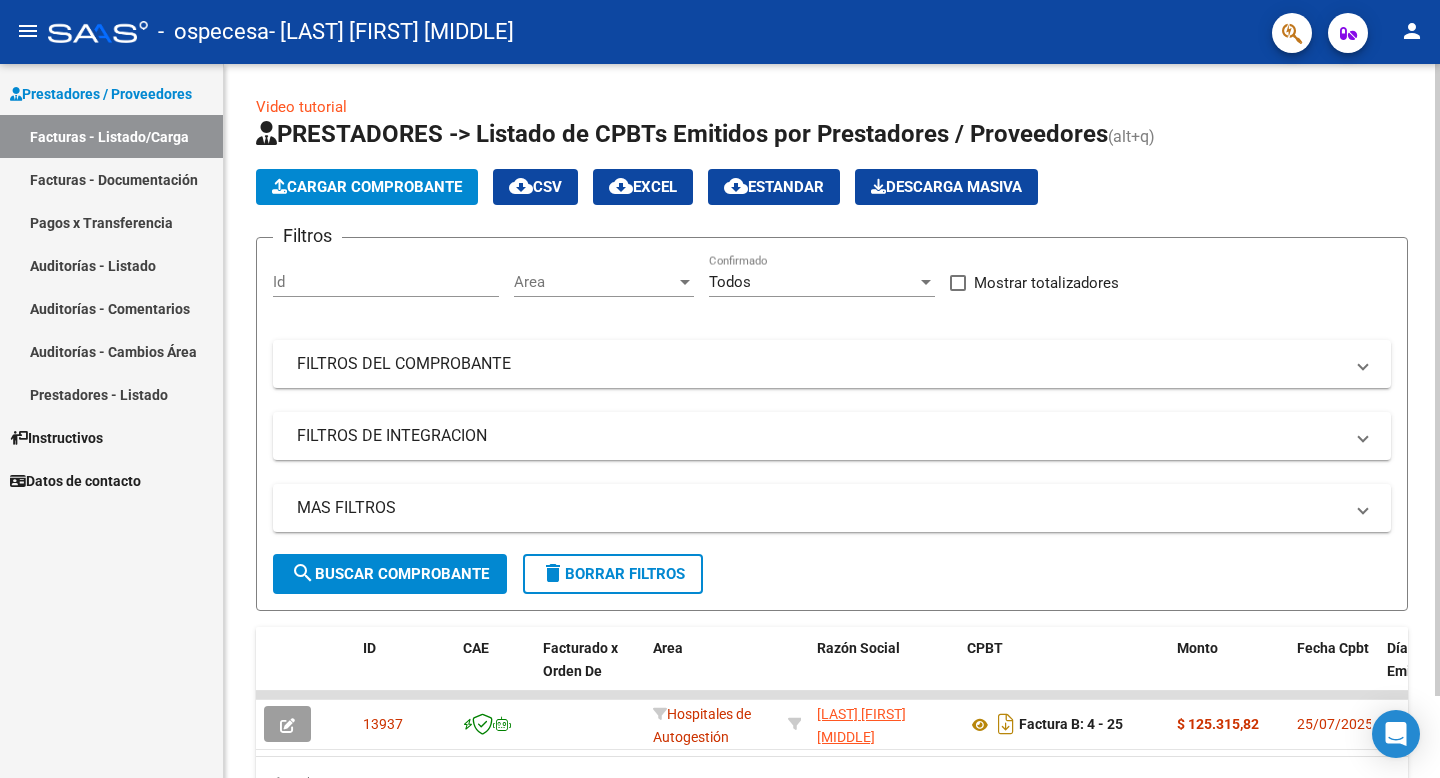 scroll, scrollTop: 0, scrollLeft: 0, axis: both 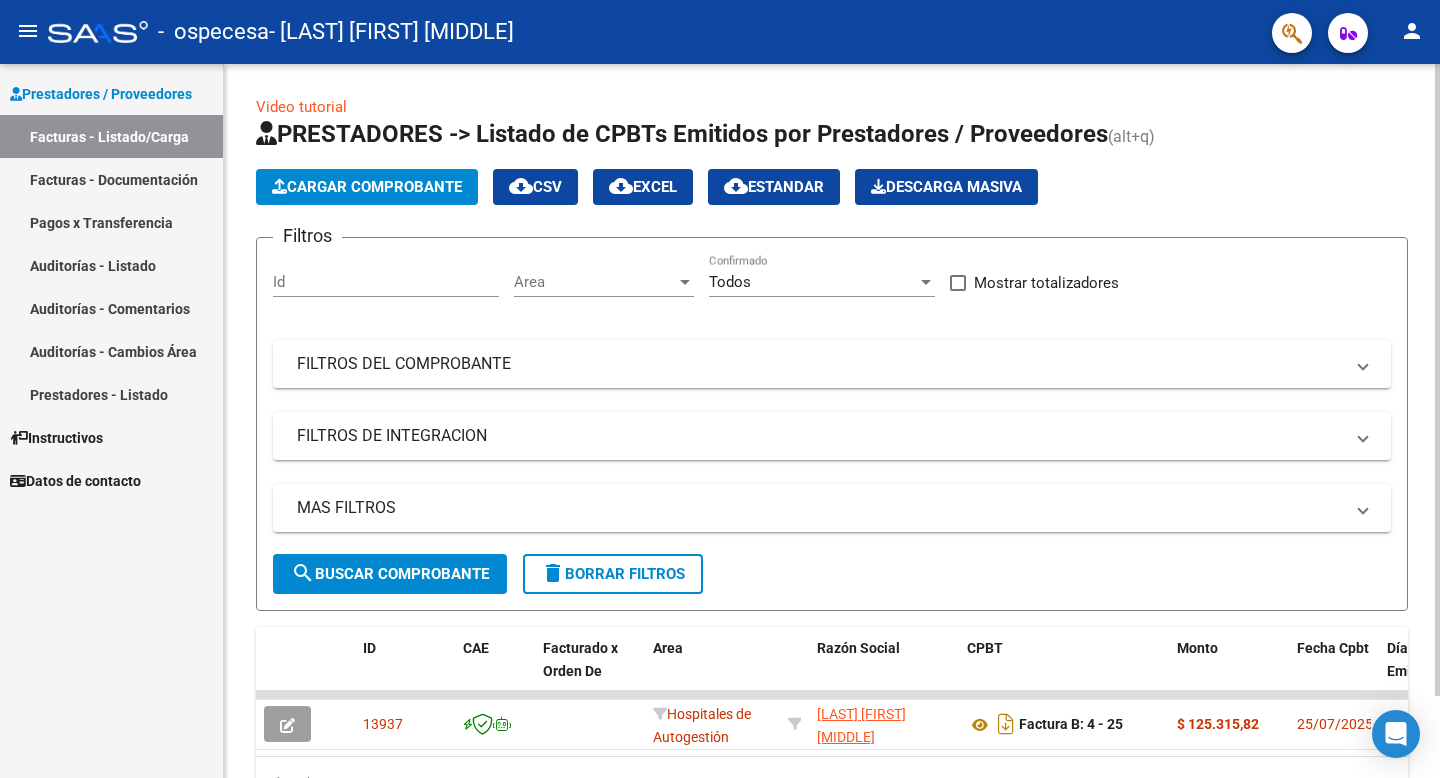 click on "Cargar Comprobante" 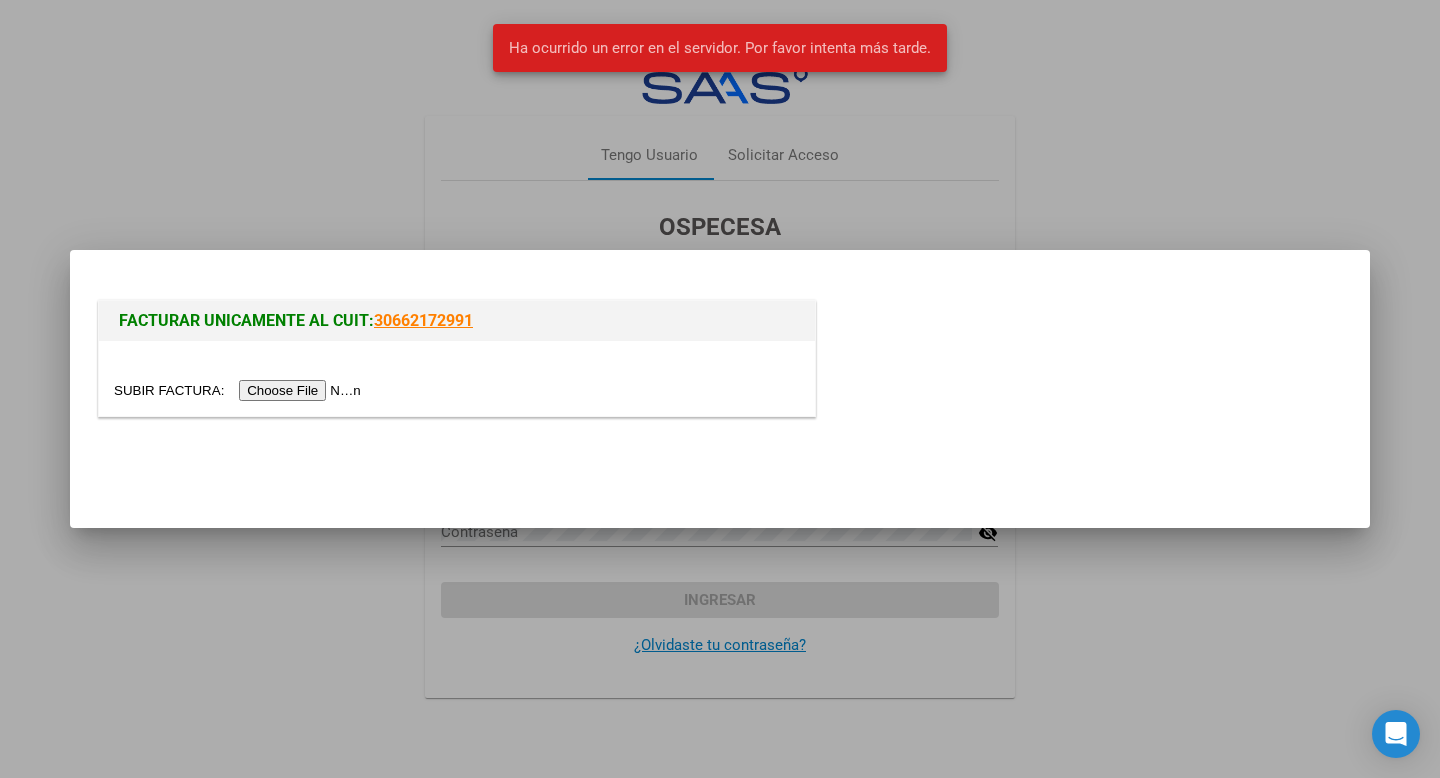 click at bounding box center (240, 390) 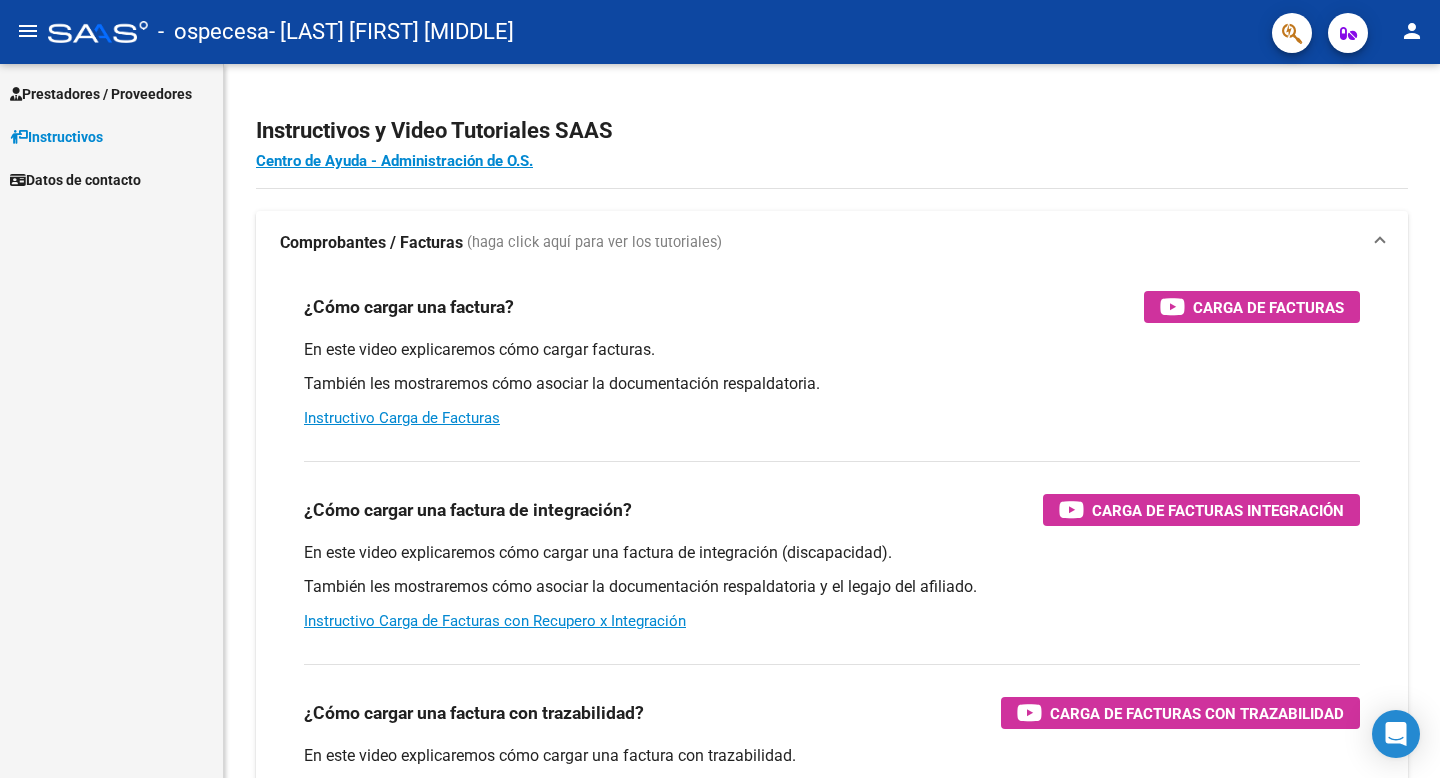 scroll, scrollTop: 0, scrollLeft: 0, axis: both 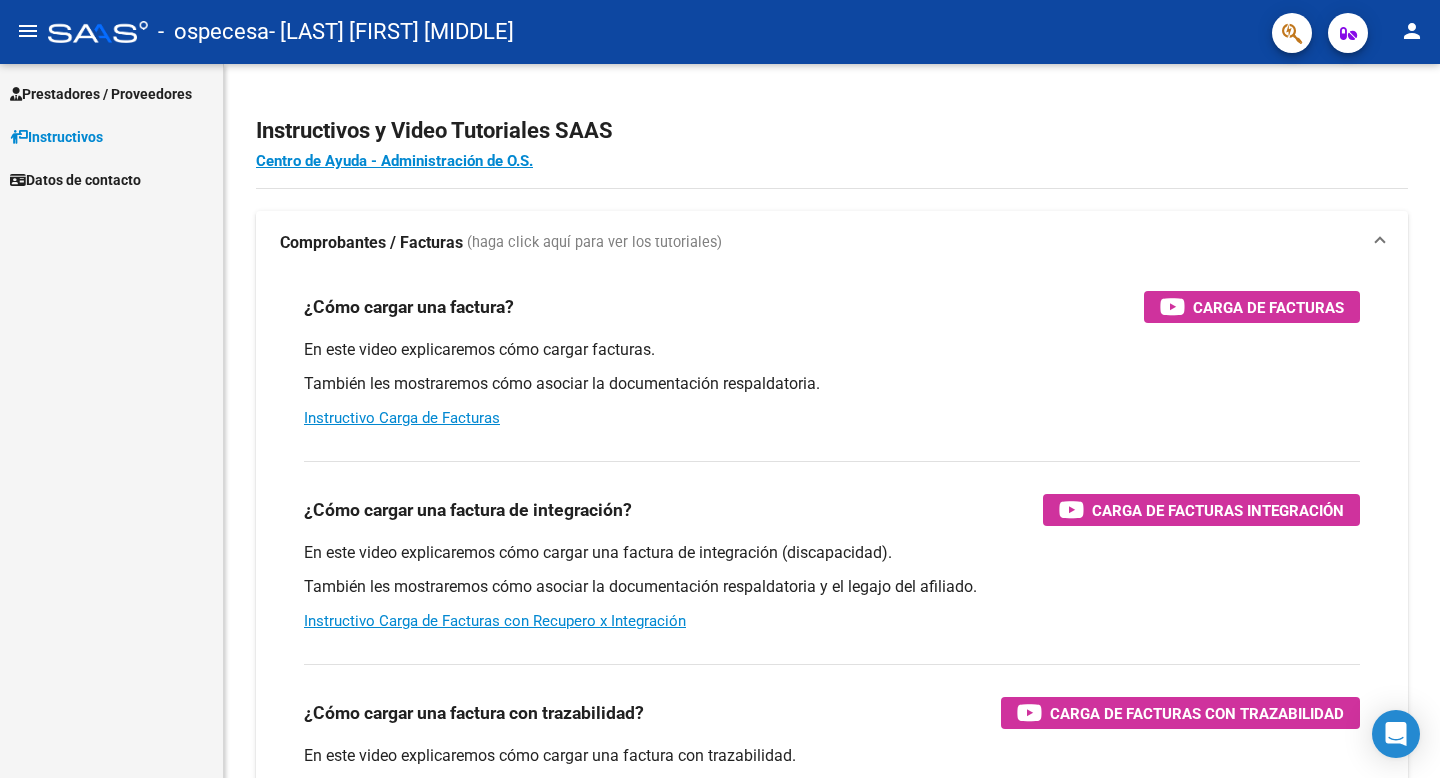 click on "Prestadores / Proveedores" at bounding box center (101, 94) 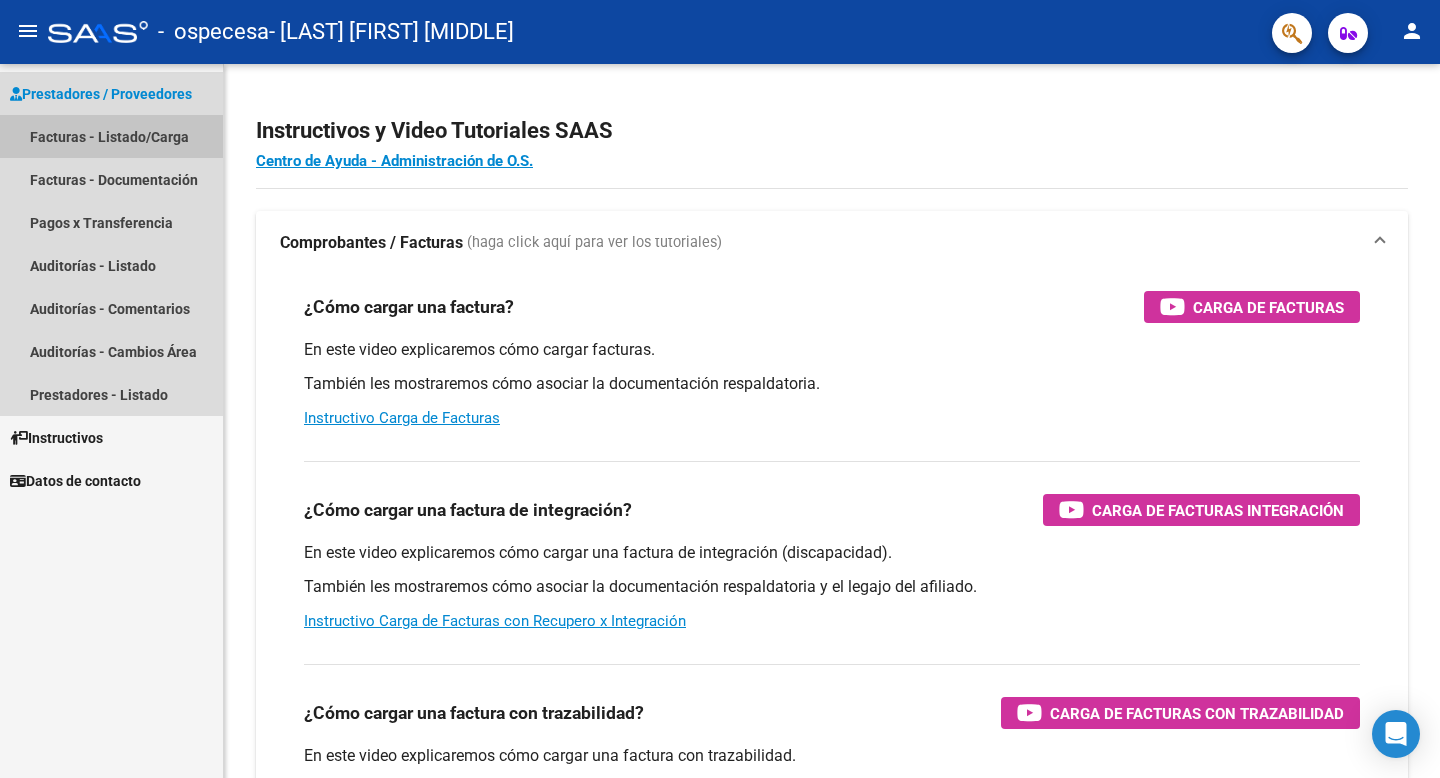 click on "Facturas - Listado/Carga" at bounding box center [111, 136] 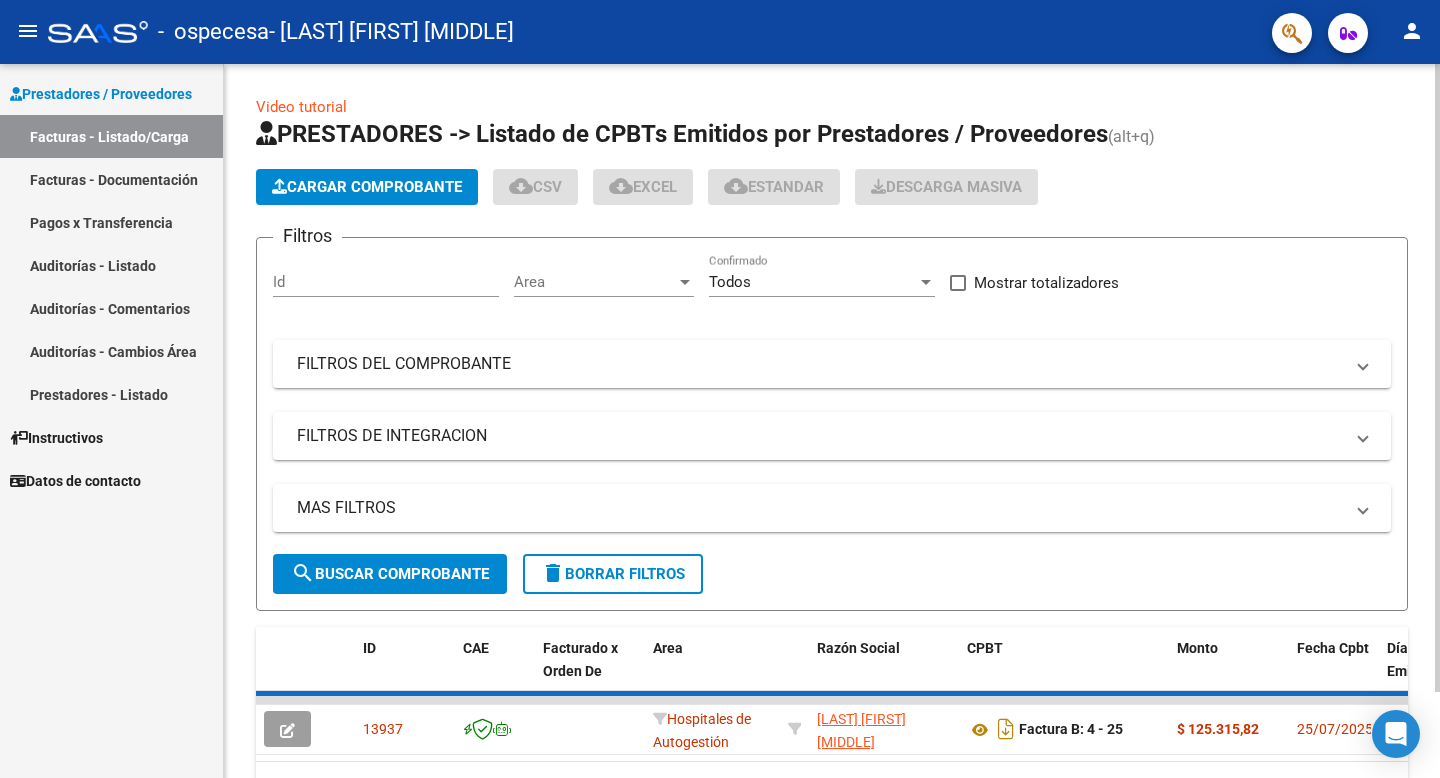 click on "Cargar Comprobante" 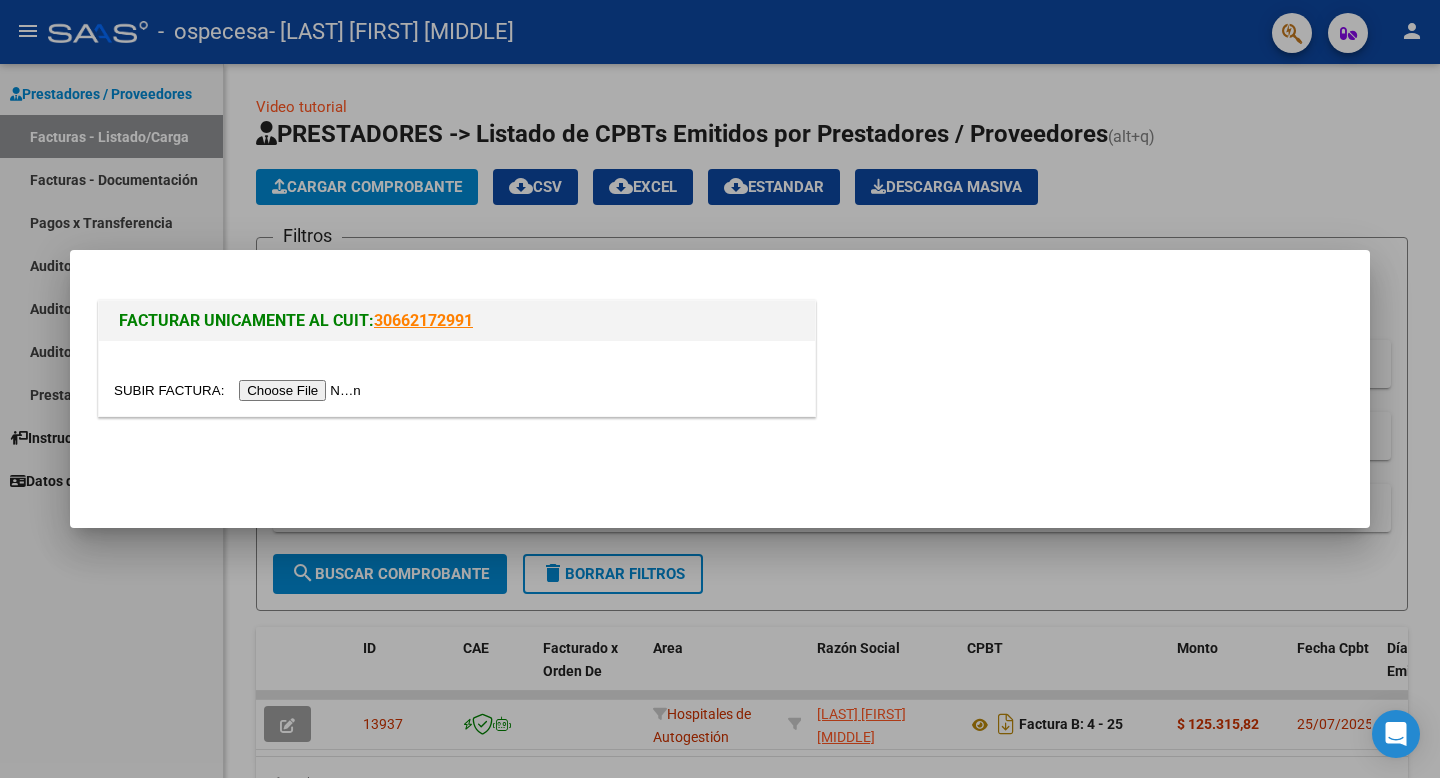 click at bounding box center [240, 390] 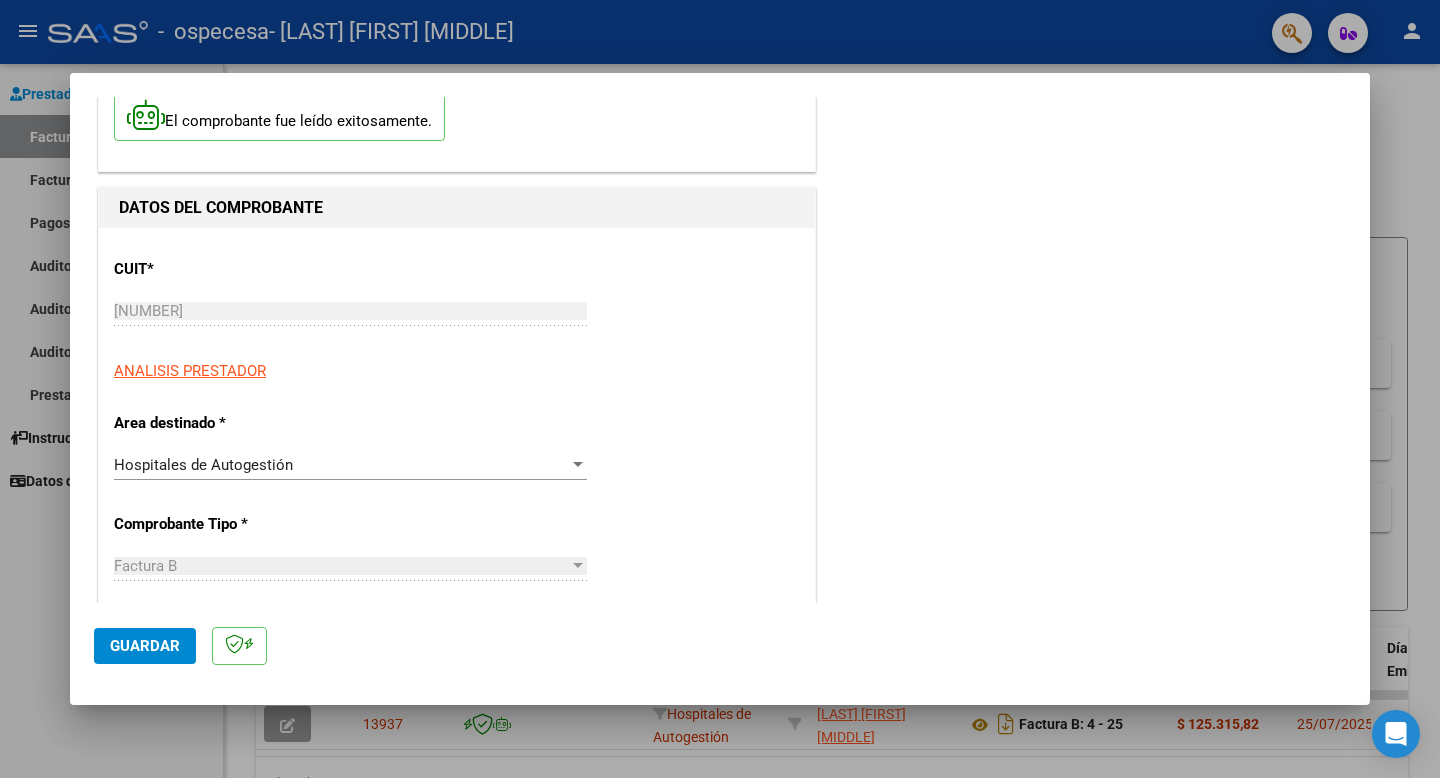 scroll, scrollTop: 122, scrollLeft: 0, axis: vertical 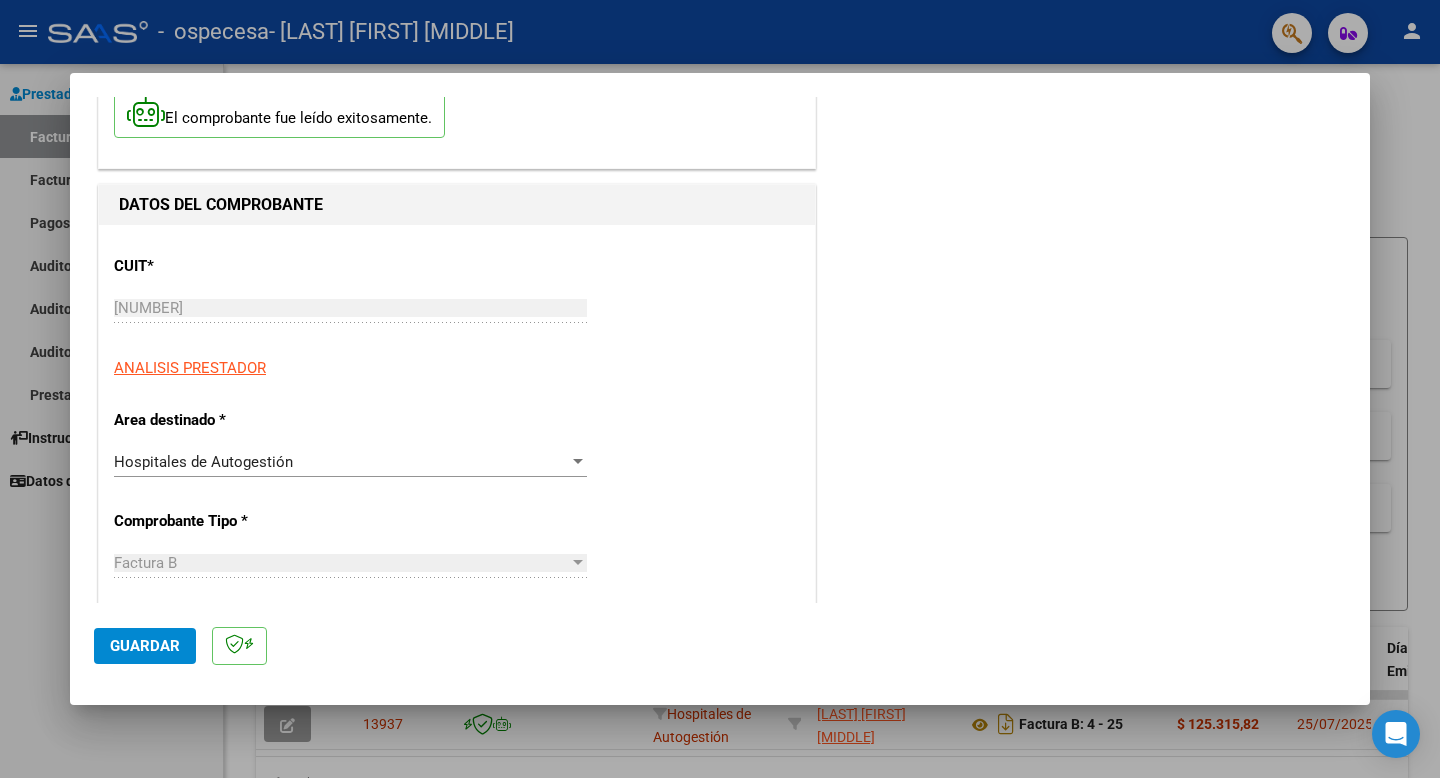 click at bounding box center (578, 462) 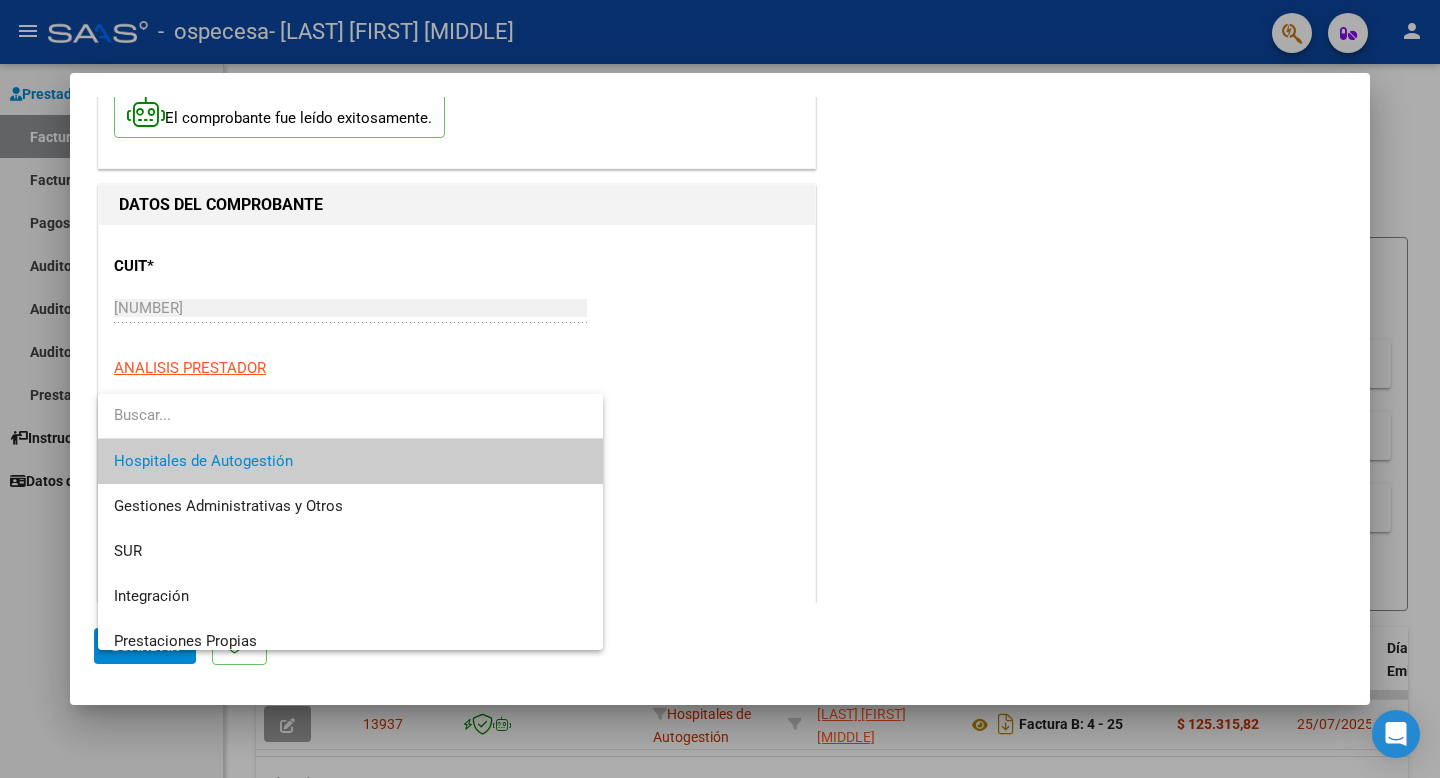 click on "Hospitales de Autogestión" at bounding box center (350, 461) 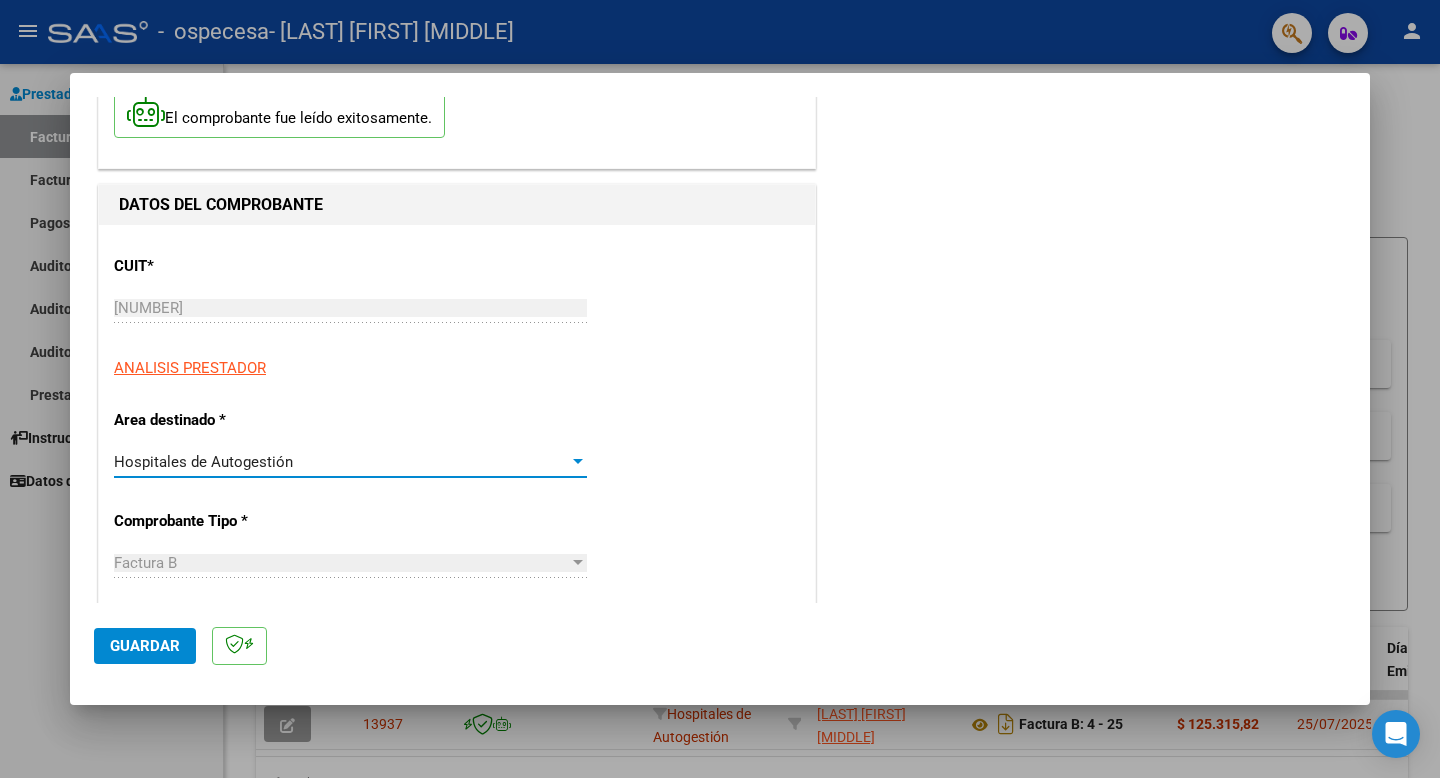 click on "Guardar" 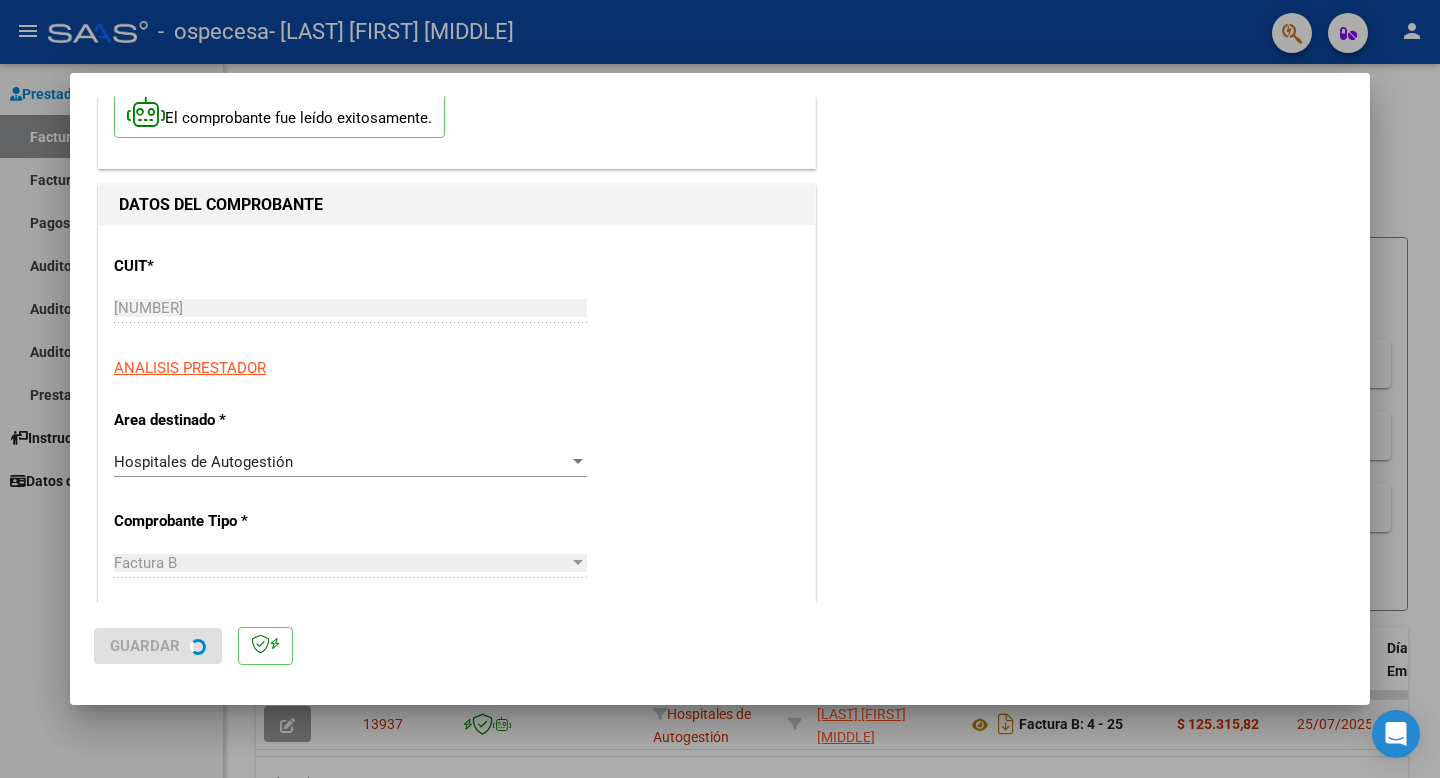 scroll, scrollTop: 0, scrollLeft: 0, axis: both 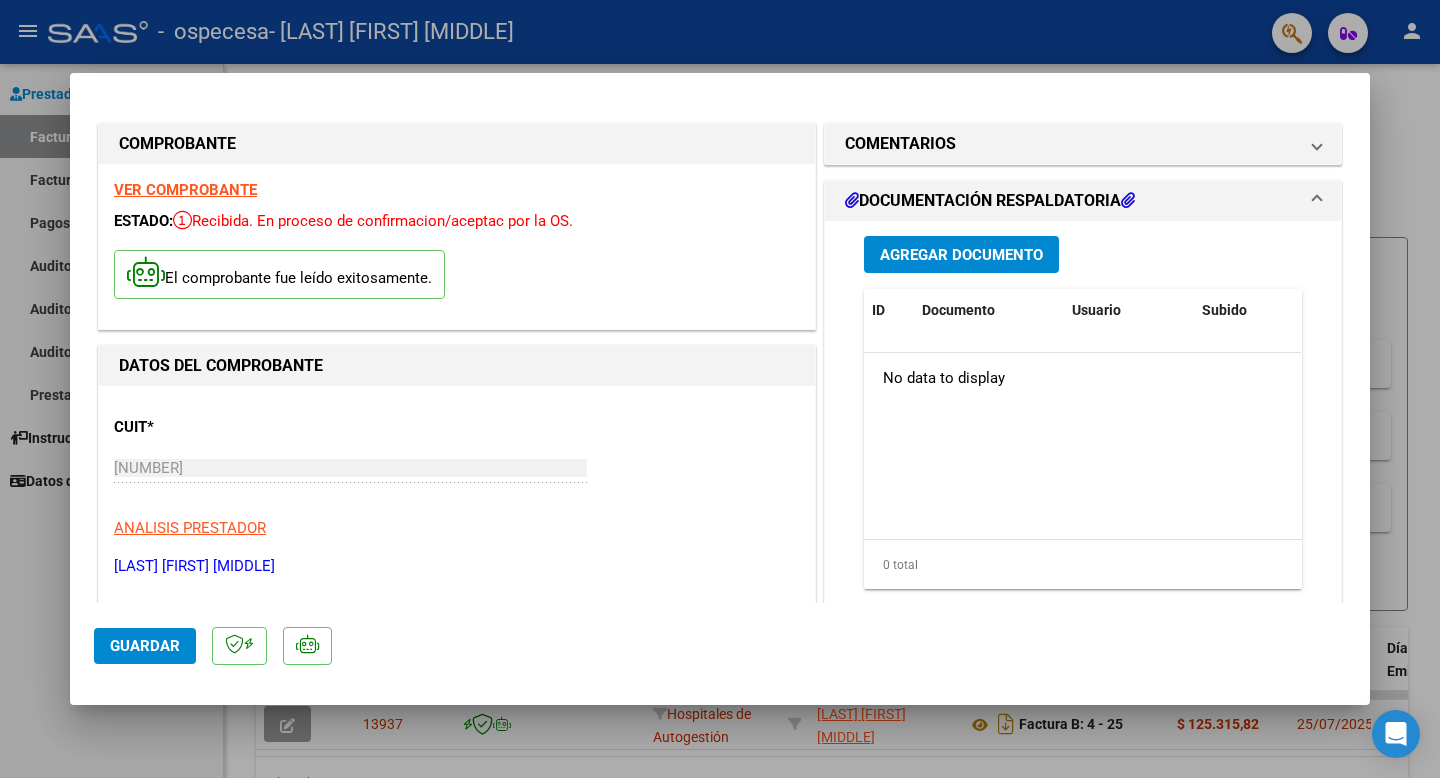 click on "Agregar Documento" at bounding box center [961, 255] 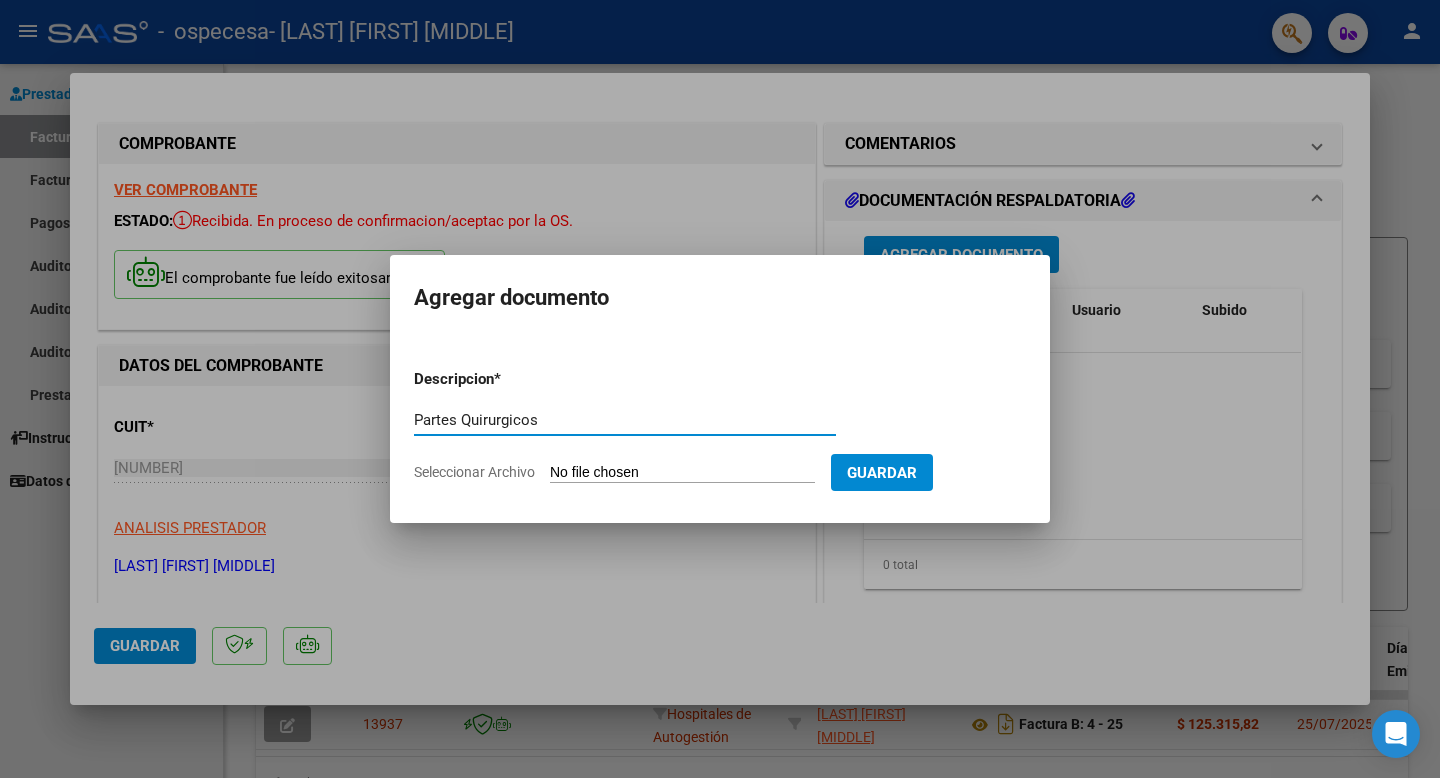 type on "Partes Quirurgicos" 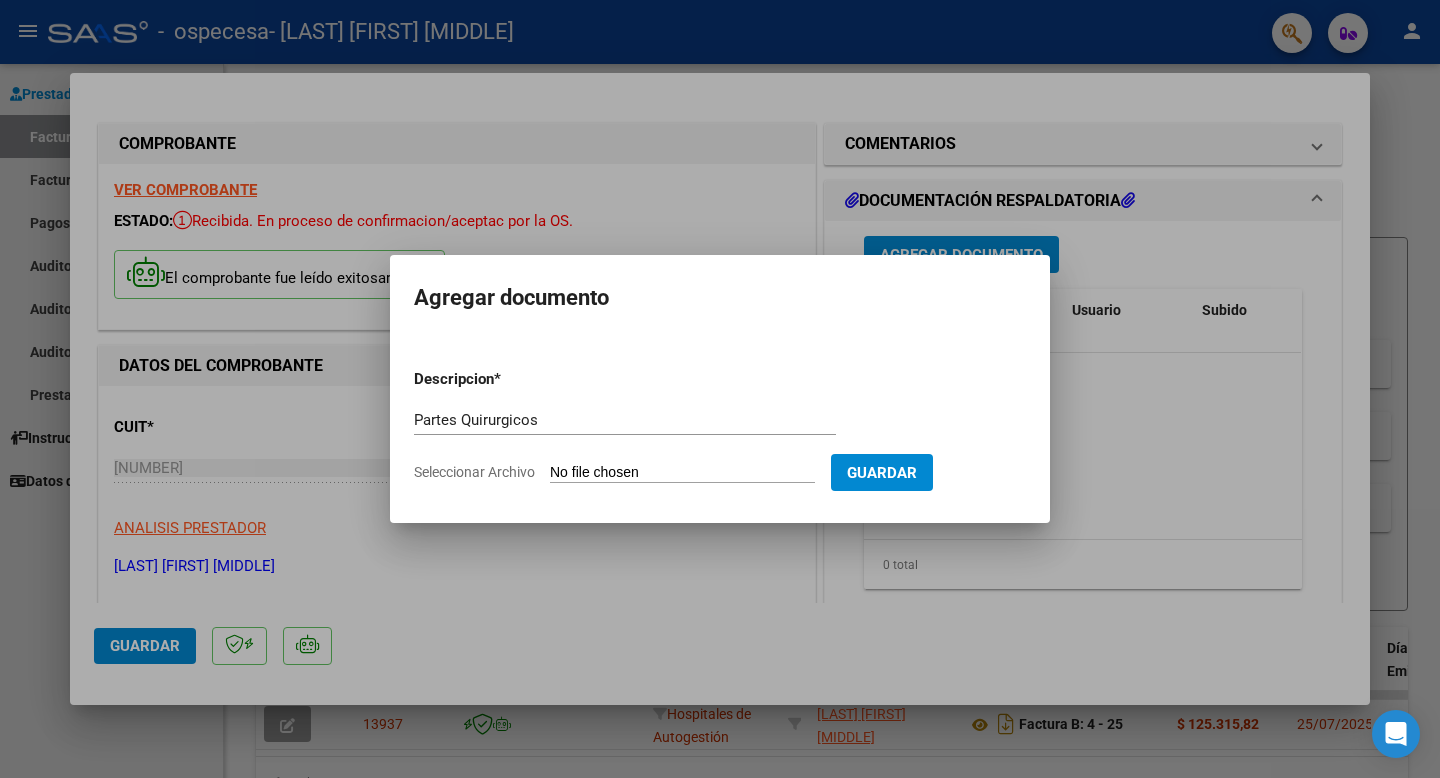 type on "C:\fakepath\IMG_7638.HEIC" 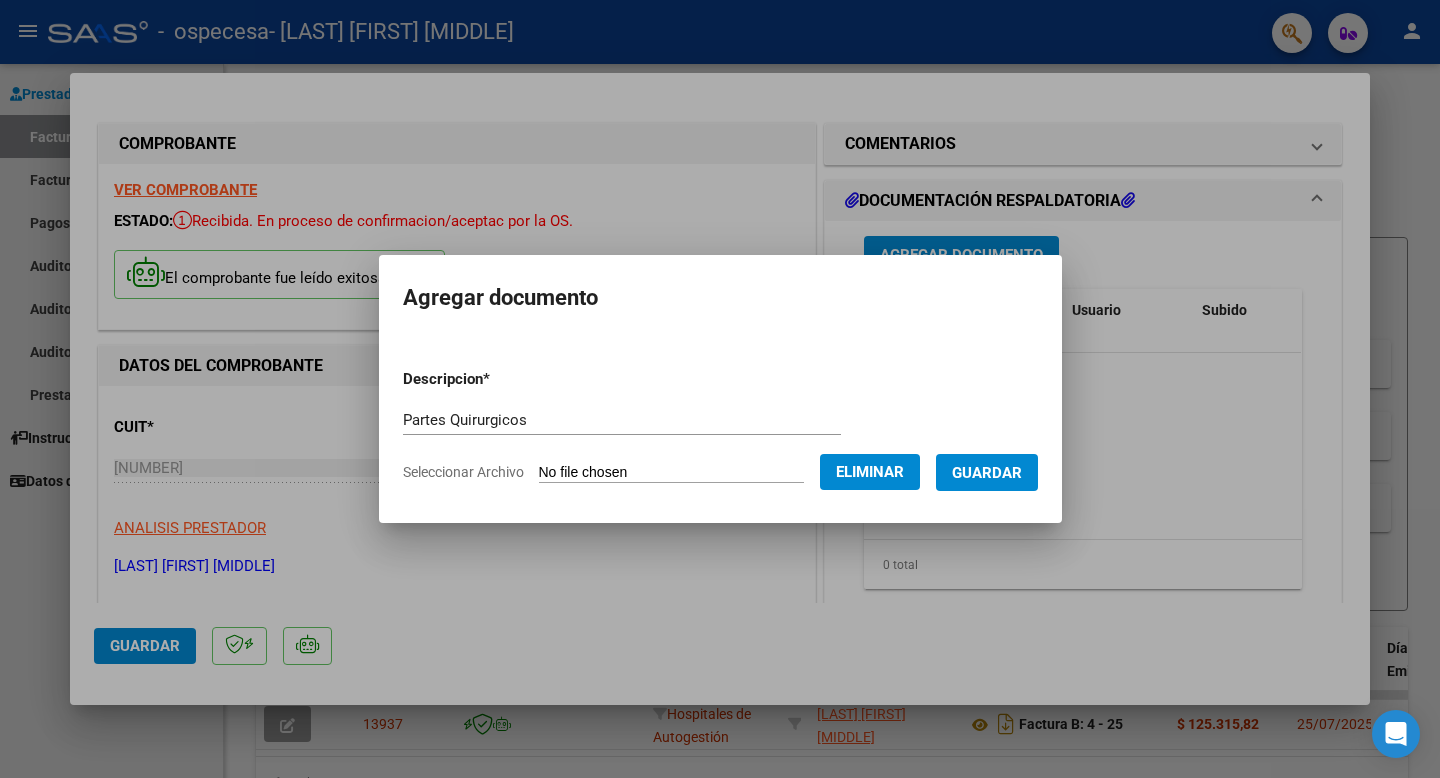 click on "Guardar" at bounding box center [987, 473] 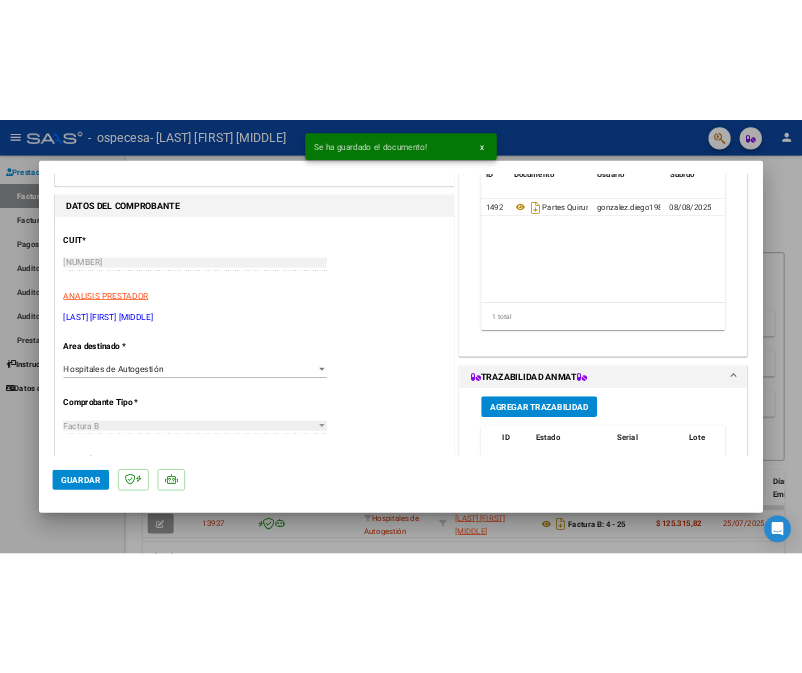 scroll, scrollTop: 0, scrollLeft: 0, axis: both 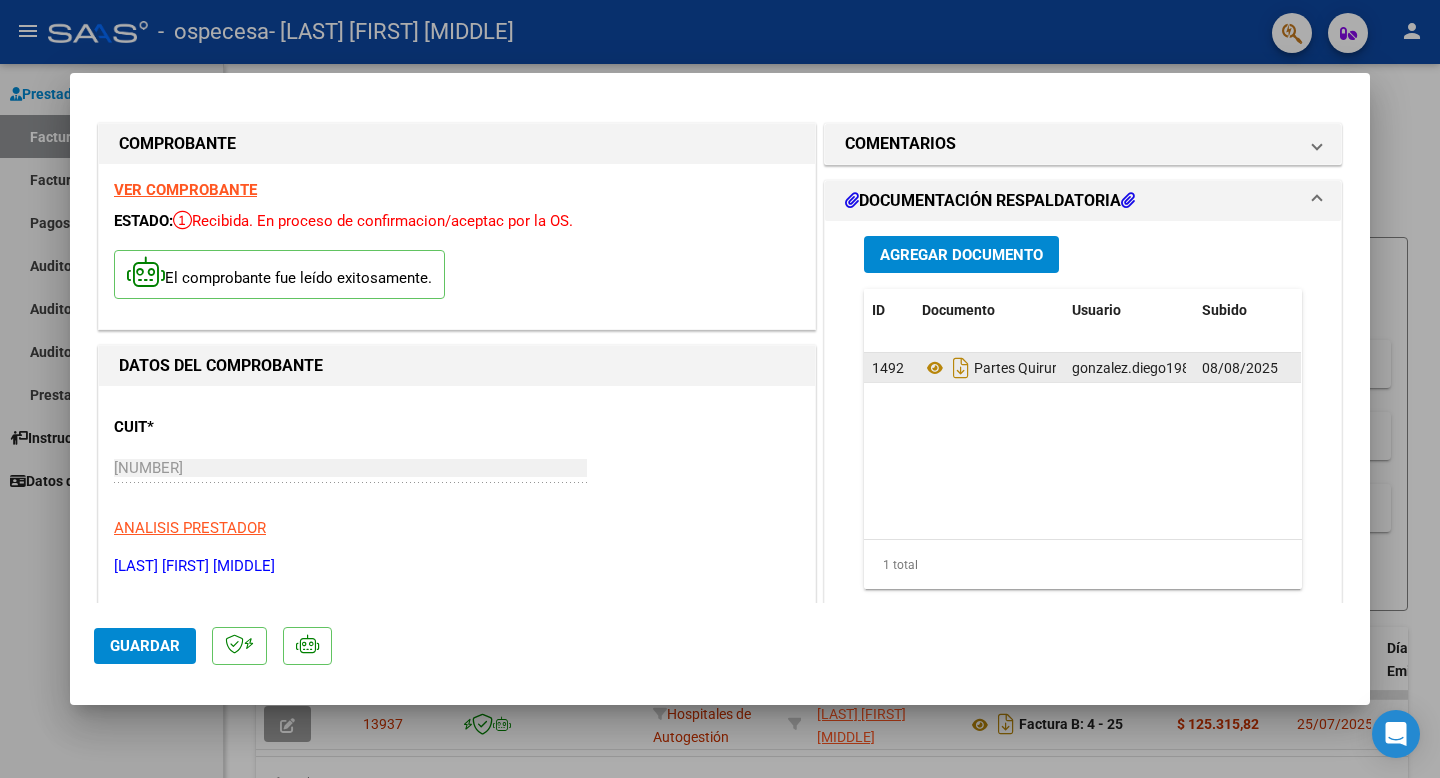 click on "gonzalez.diego1986@gmail.com - [FIRST] [MIDDLE] [LAST]" 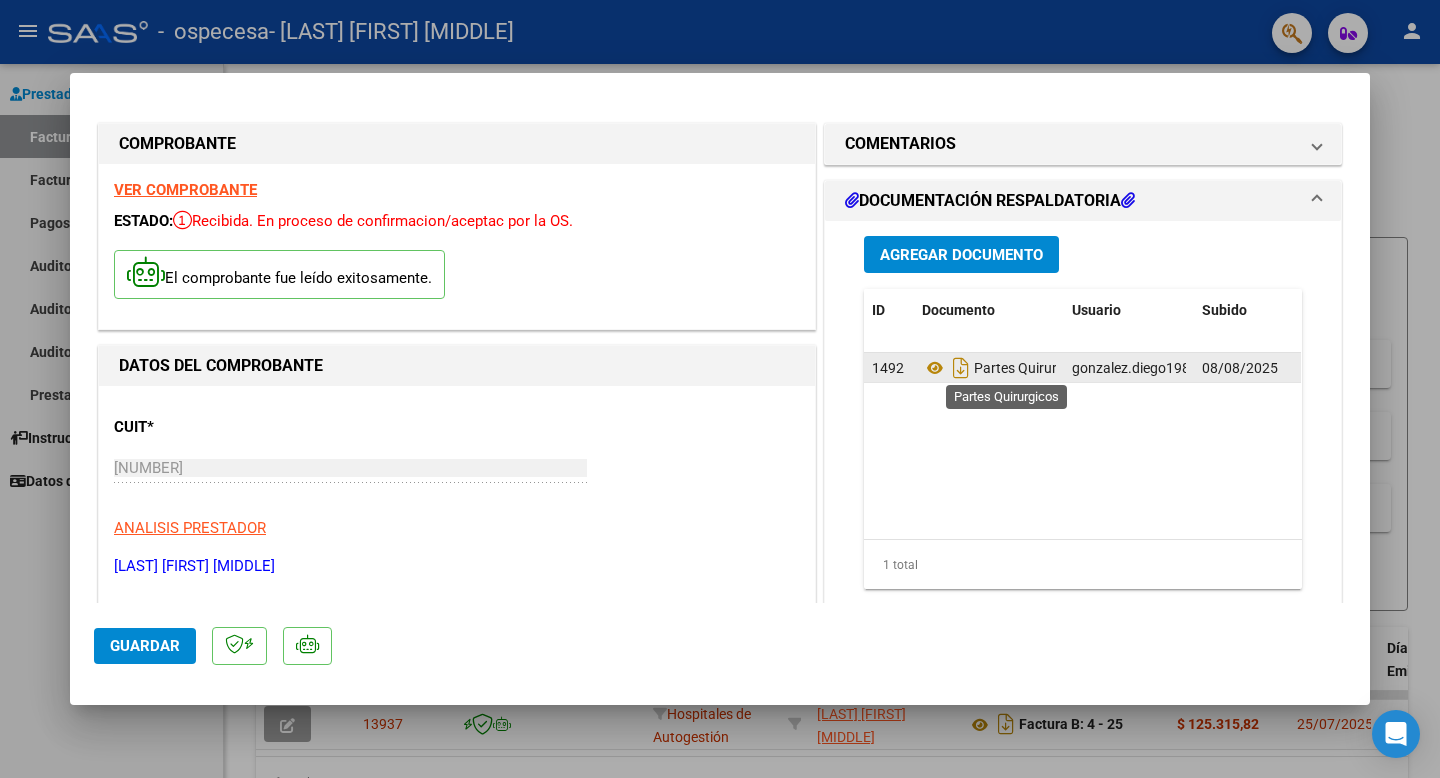 click on "Partes Quirurgicos" 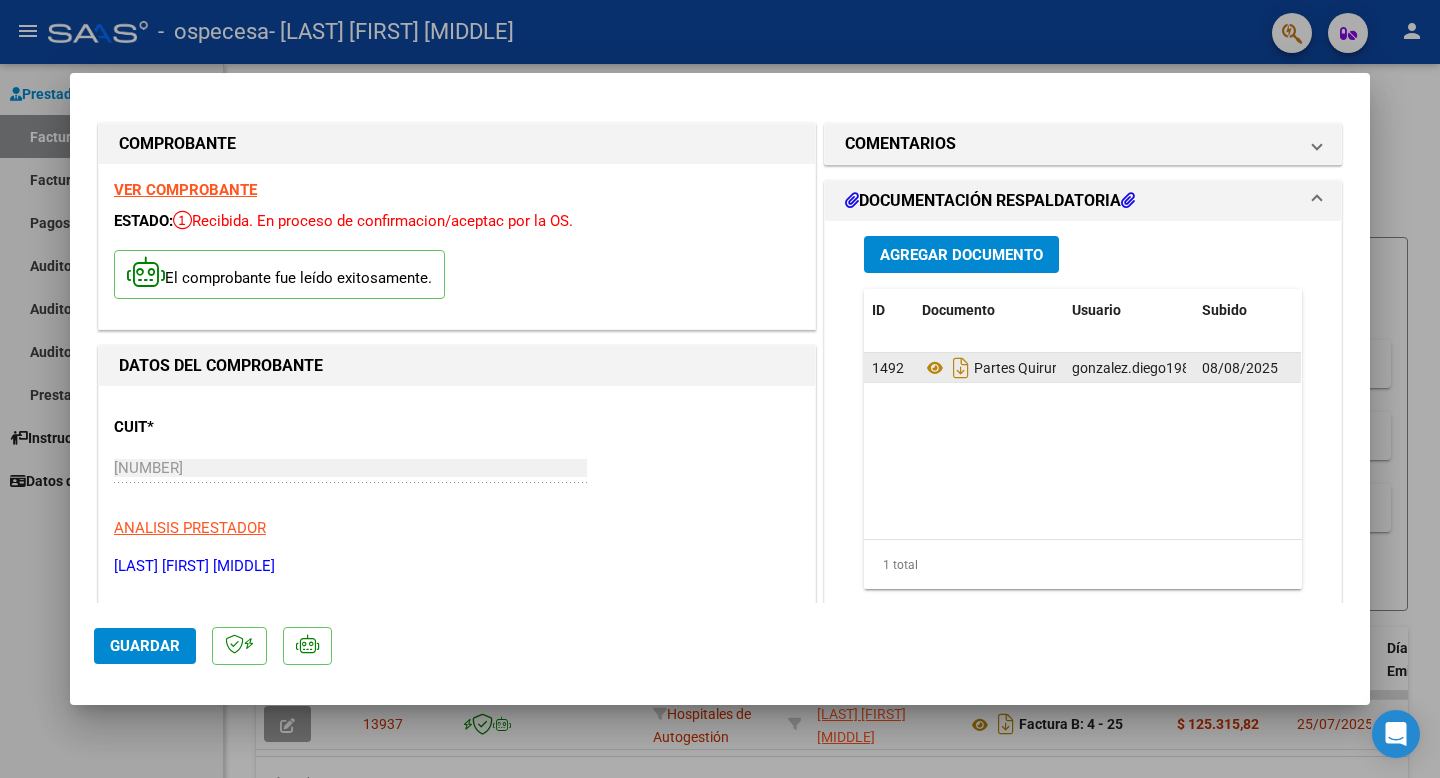 click on "Partes Quirurgicos" 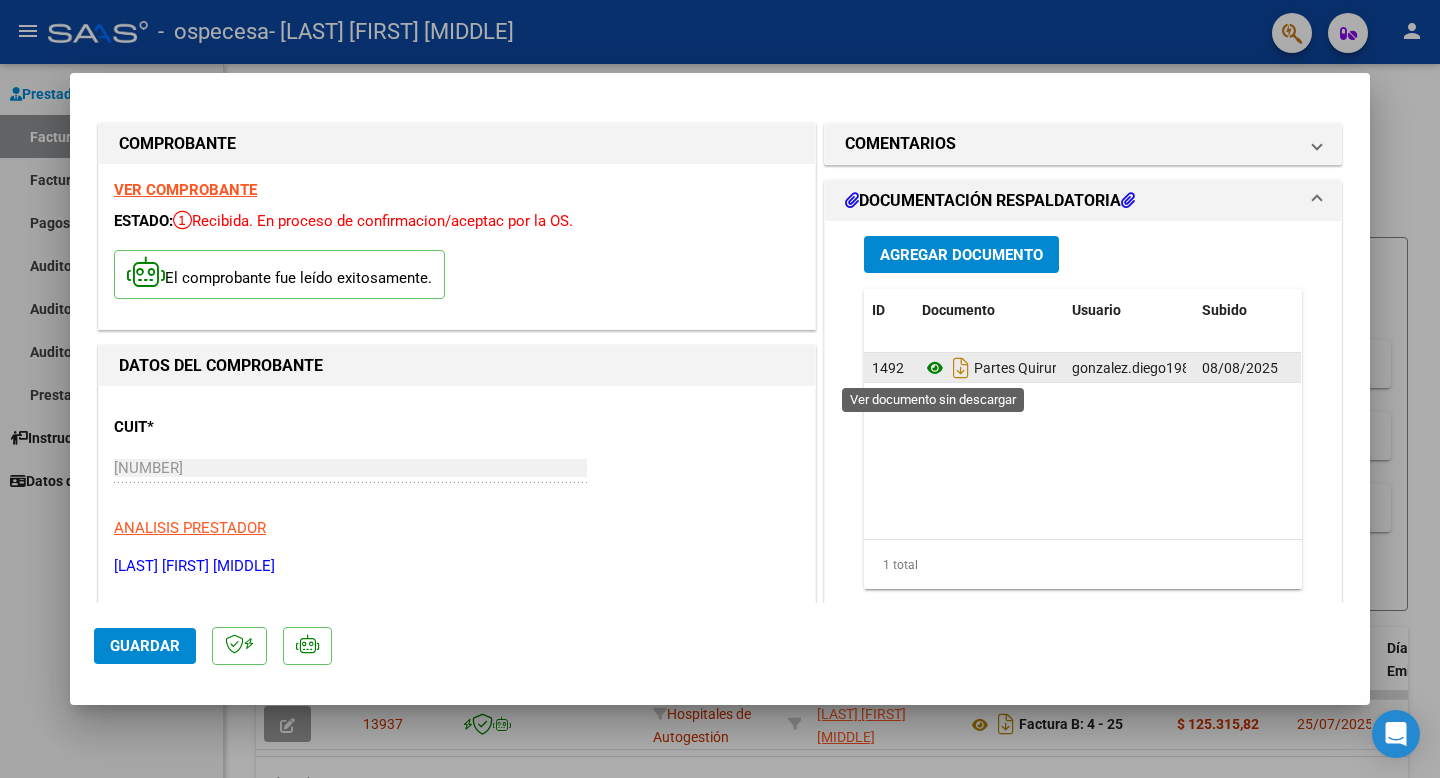 click 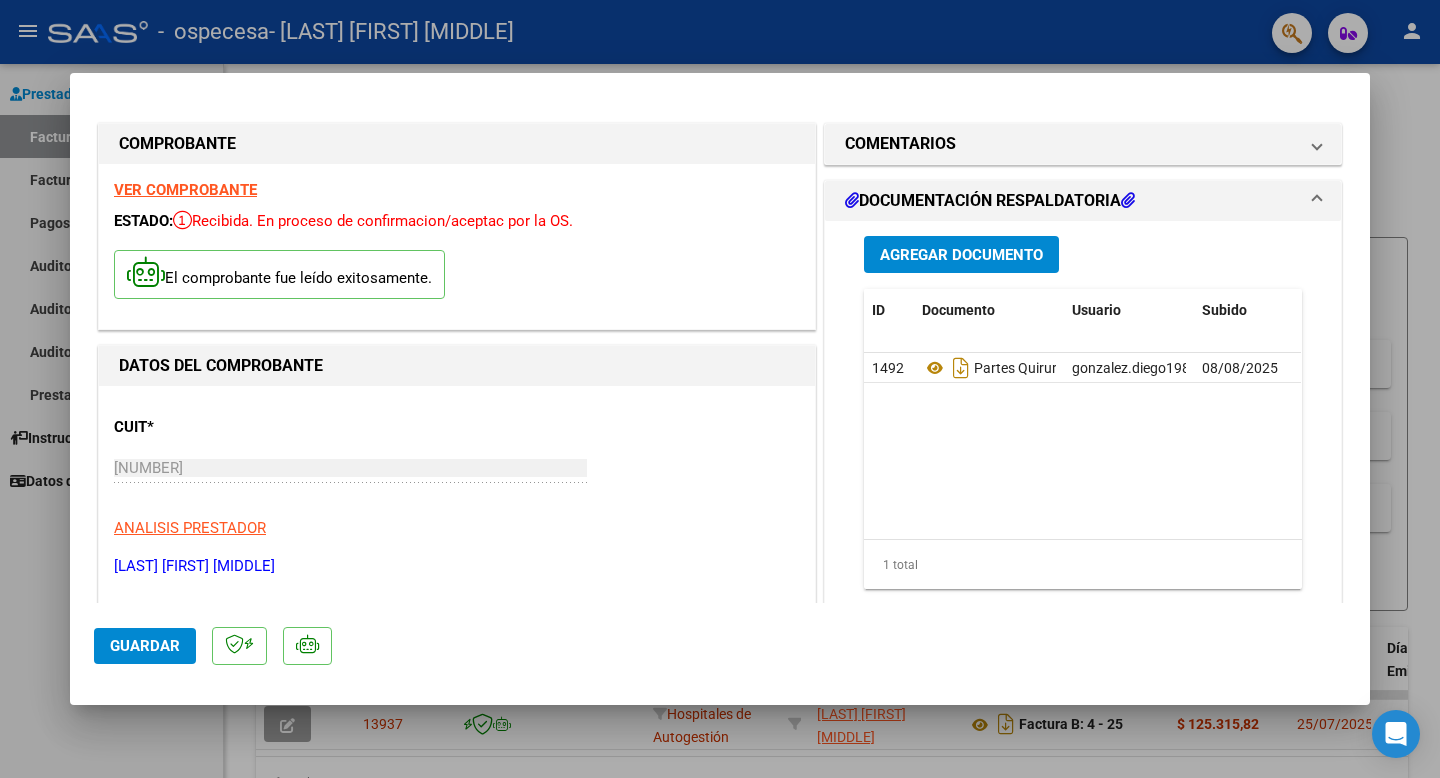 click on "1492 Partes Quirurgicosgonzalez.diego1986@gmail.com - [FIRST] [MIDDLE] [LAST] 08/08/2025 1 total 1 ID Estado Serial" 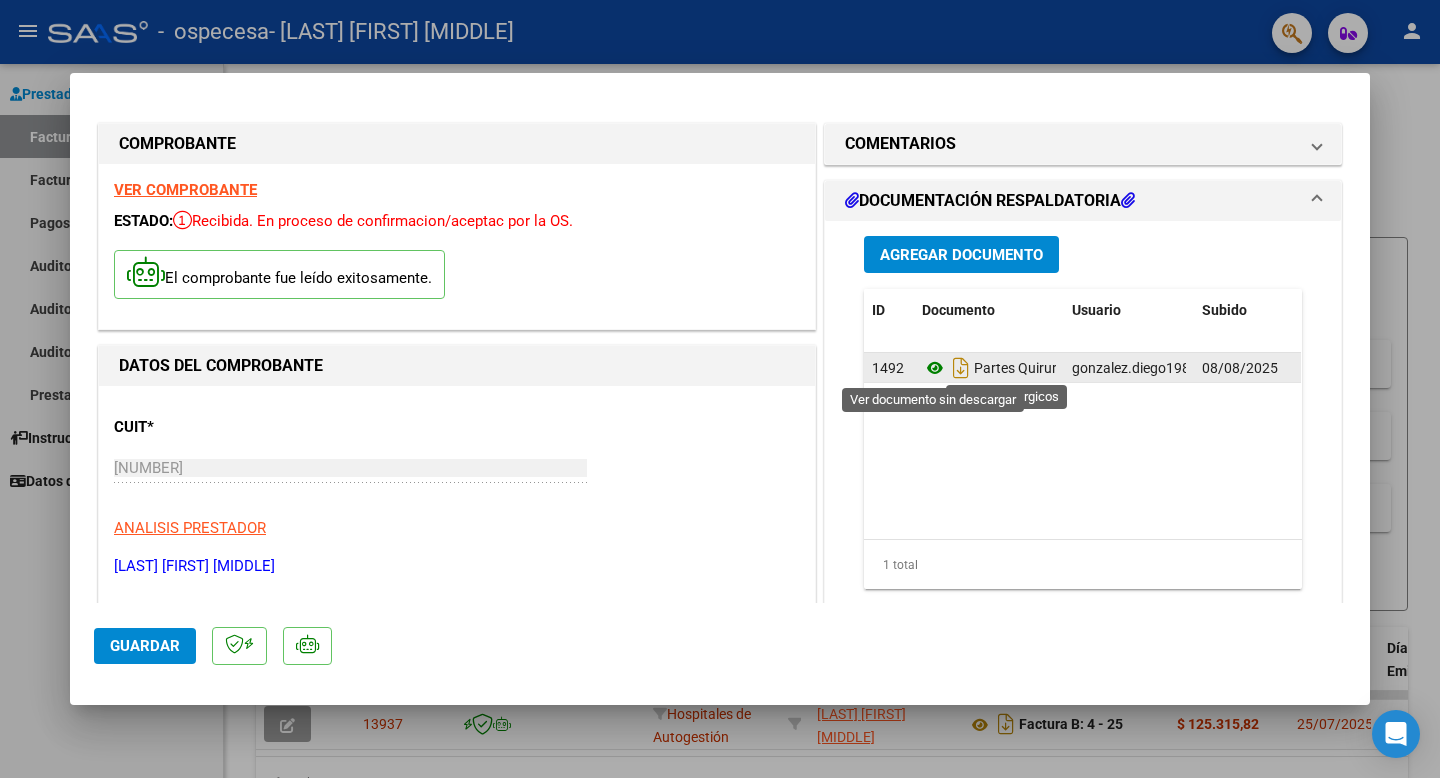 click 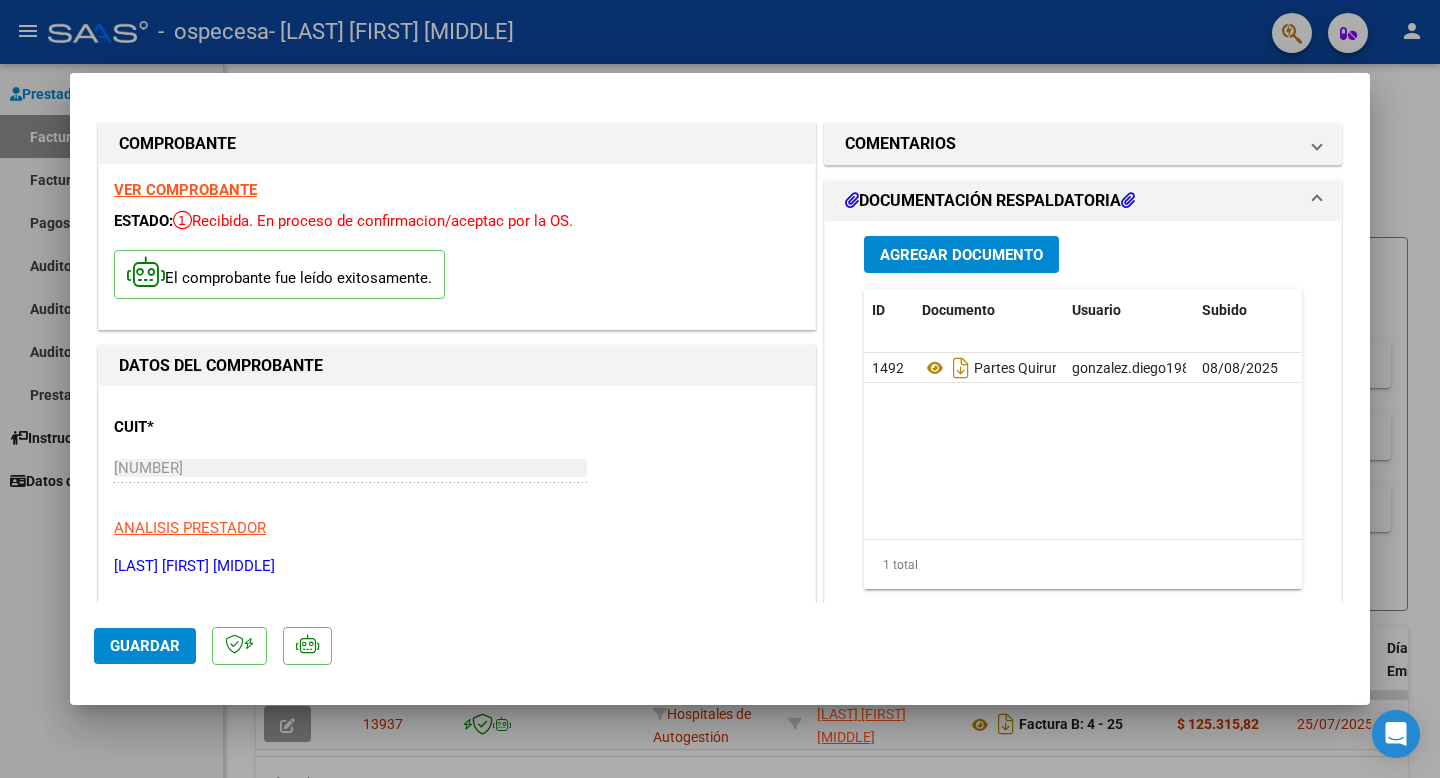 click on "Agregar Documento" at bounding box center [961, 255] 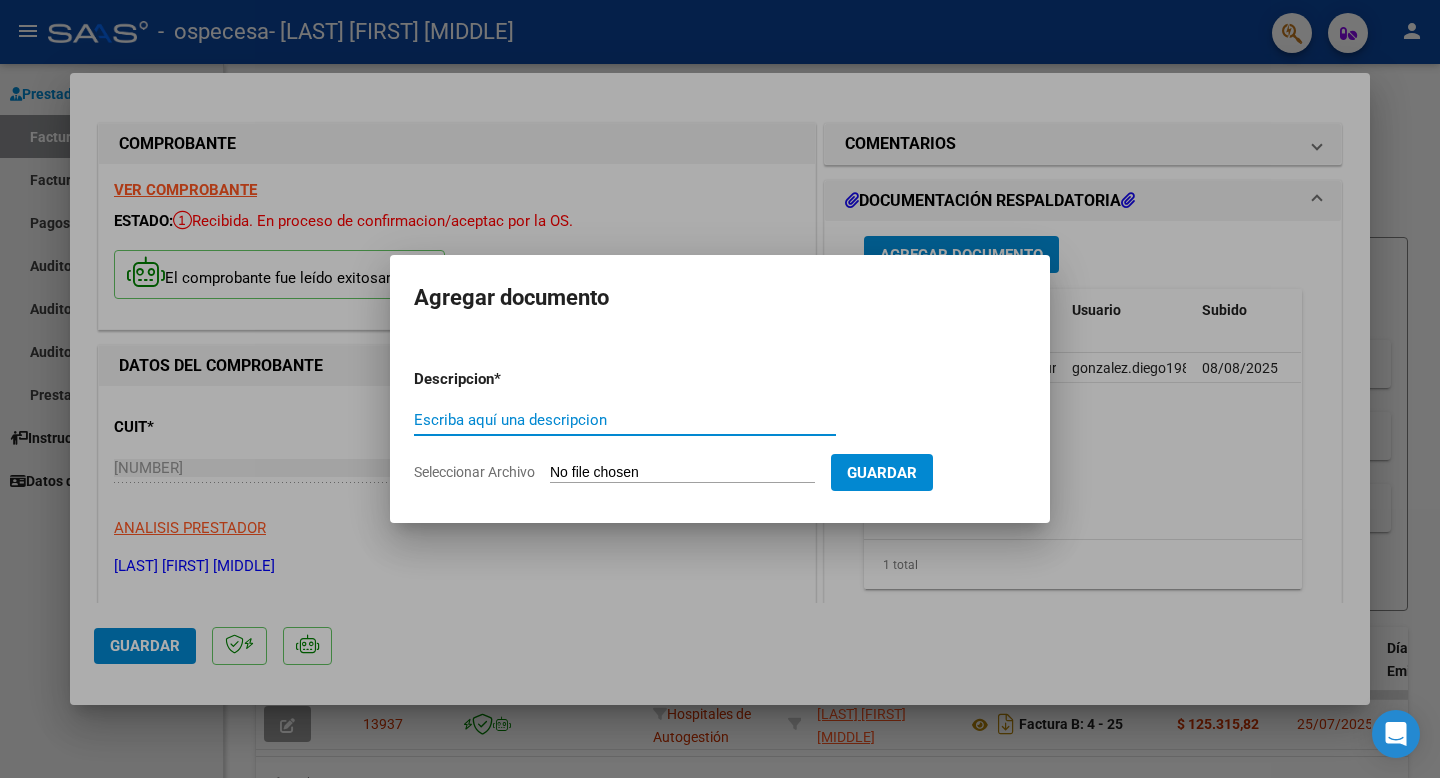 click on "Escriba aquí una descripcion" at bounding box center (625, 420) 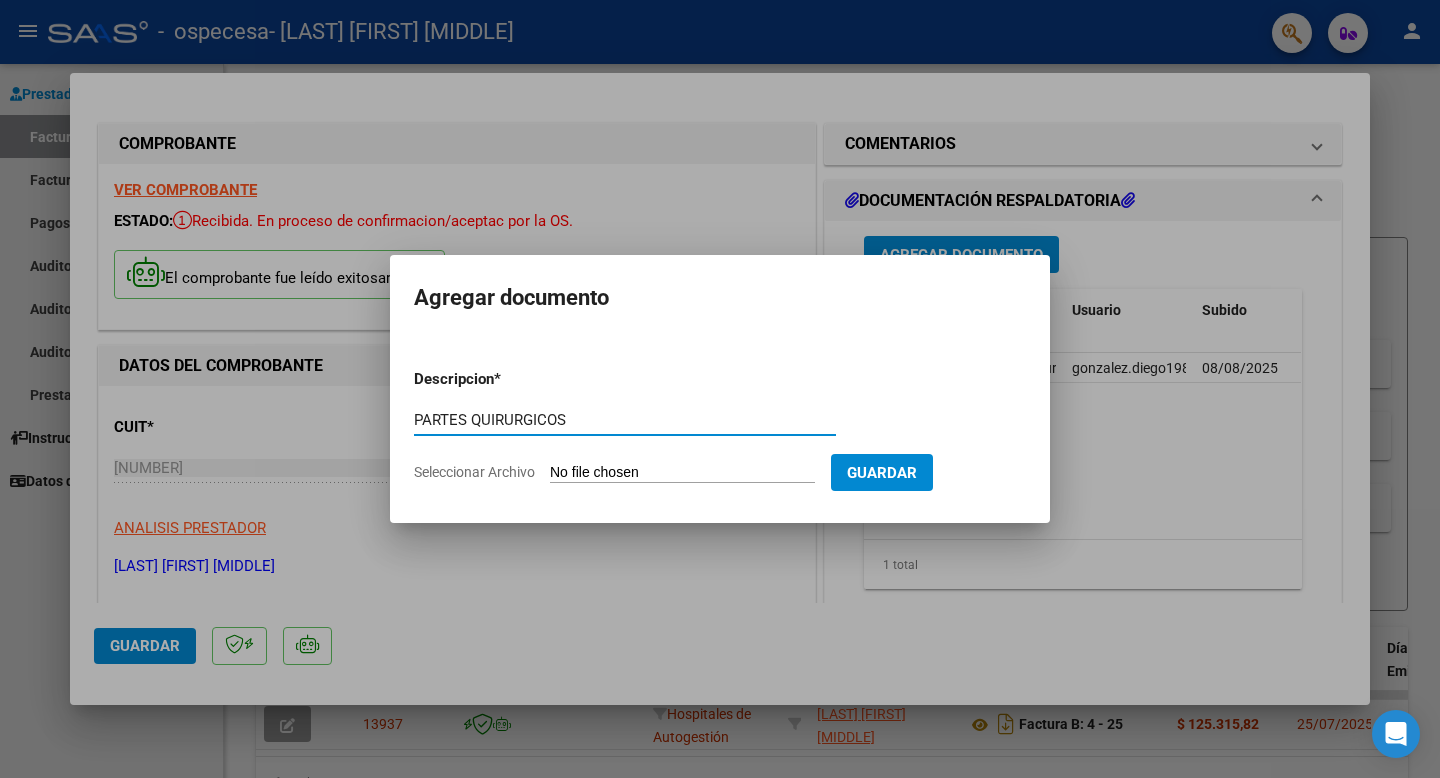 type on "PARTES QUIRURGICOS" 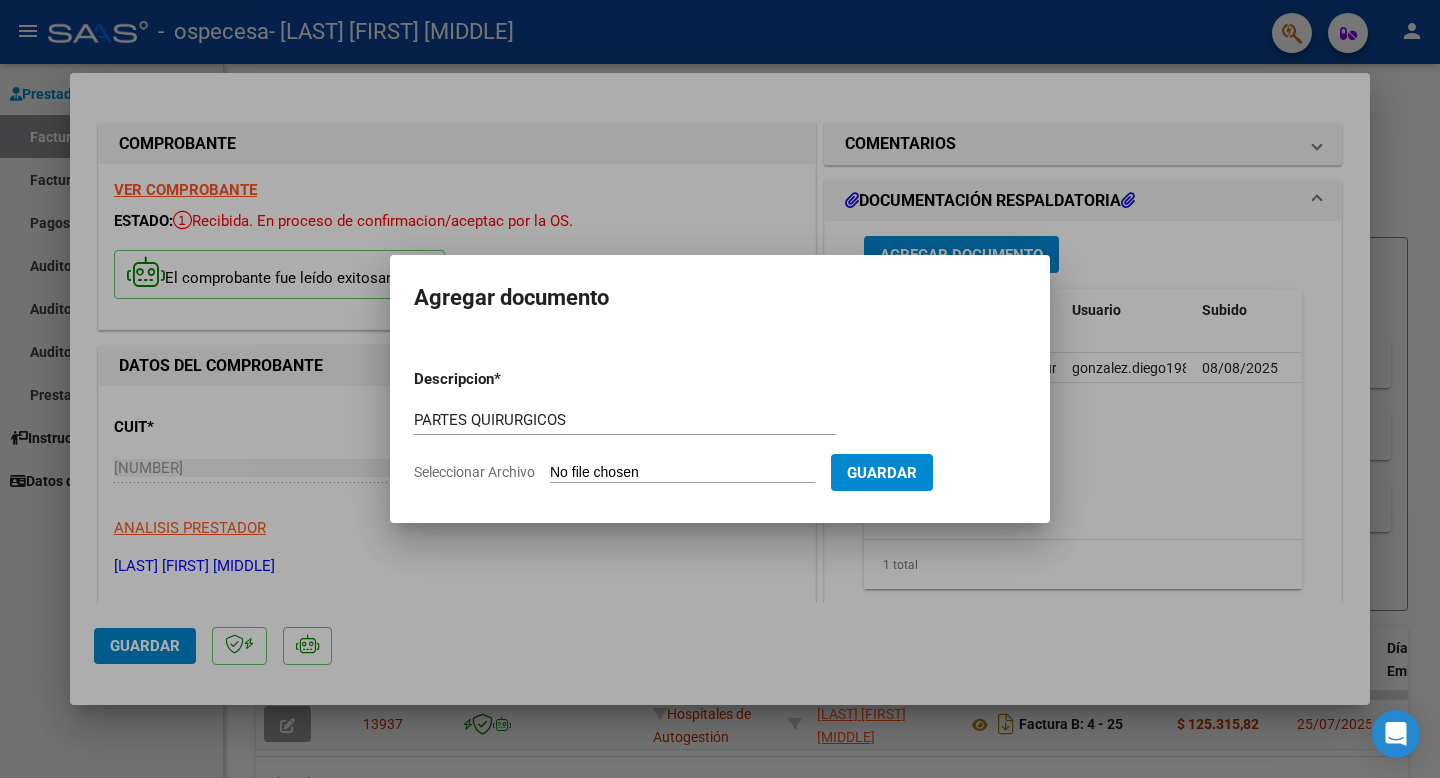 type on "C:\fakepath\IMG_7633.HEIC" 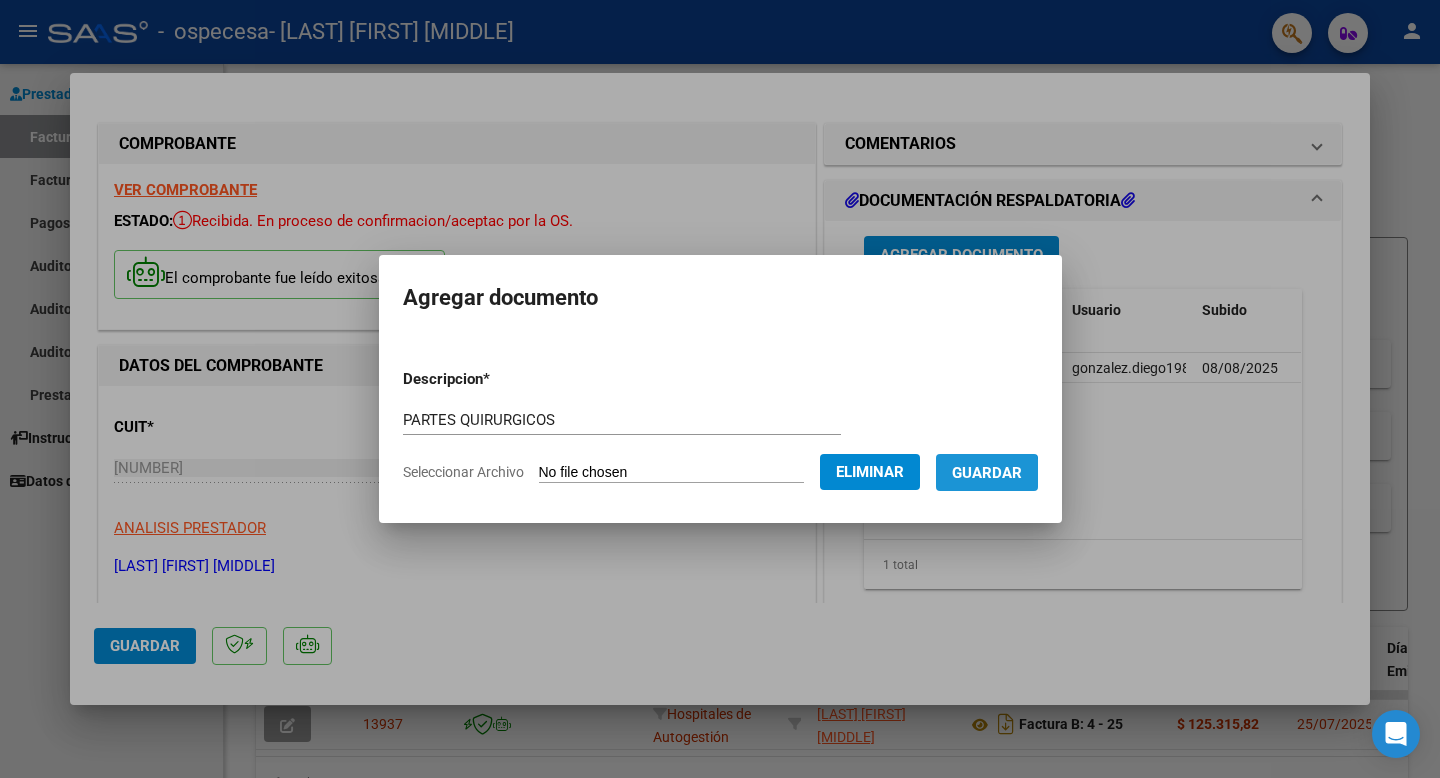 click on "Guardar" at bounding box center [987, 473] 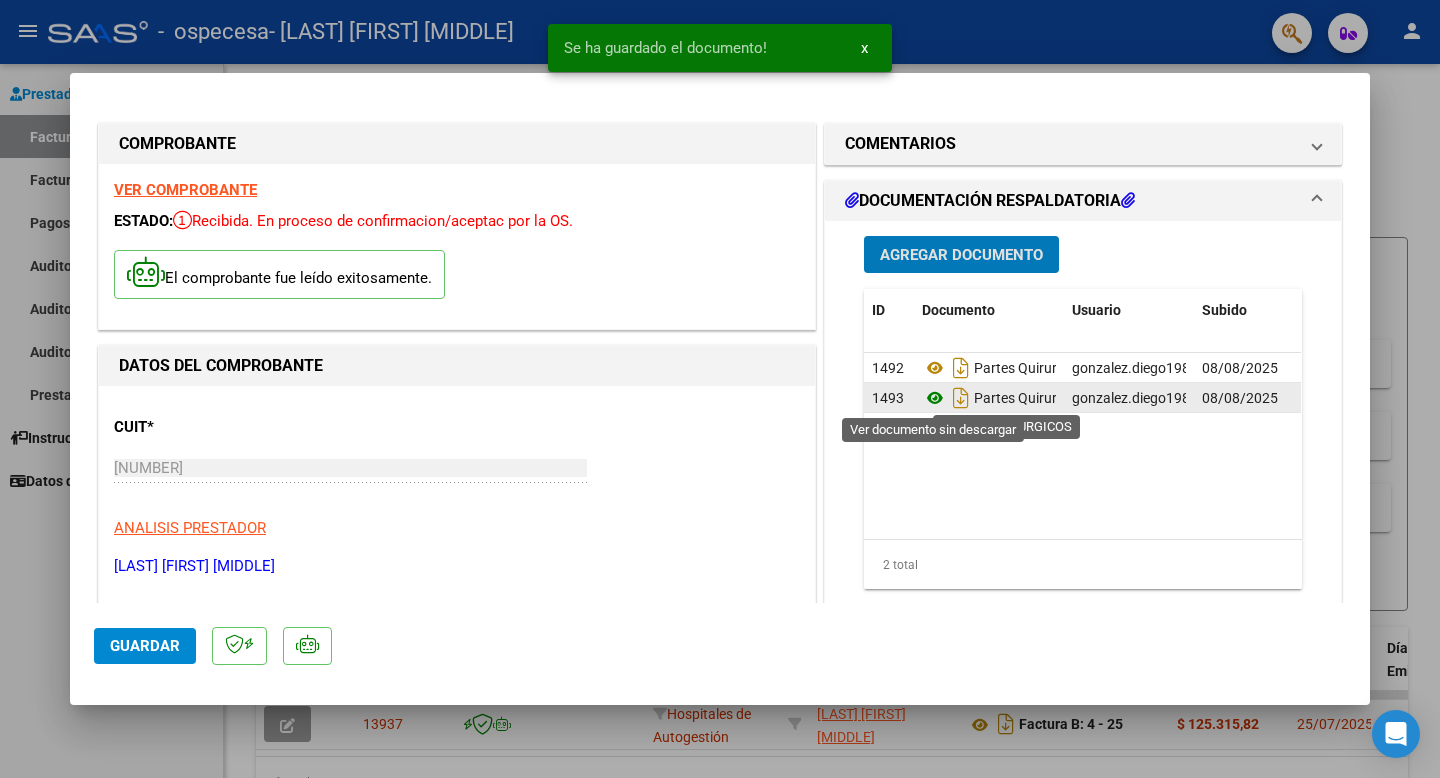 click 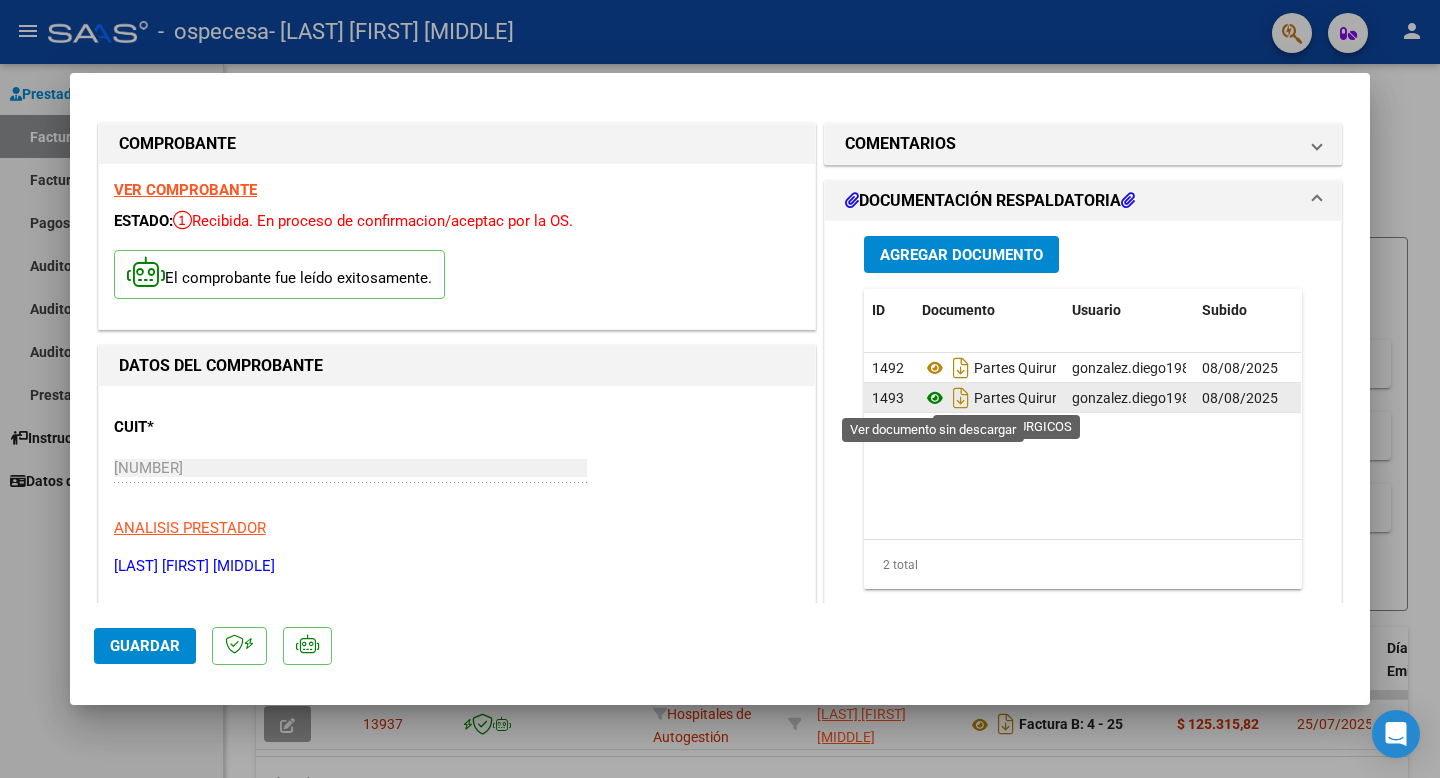 click 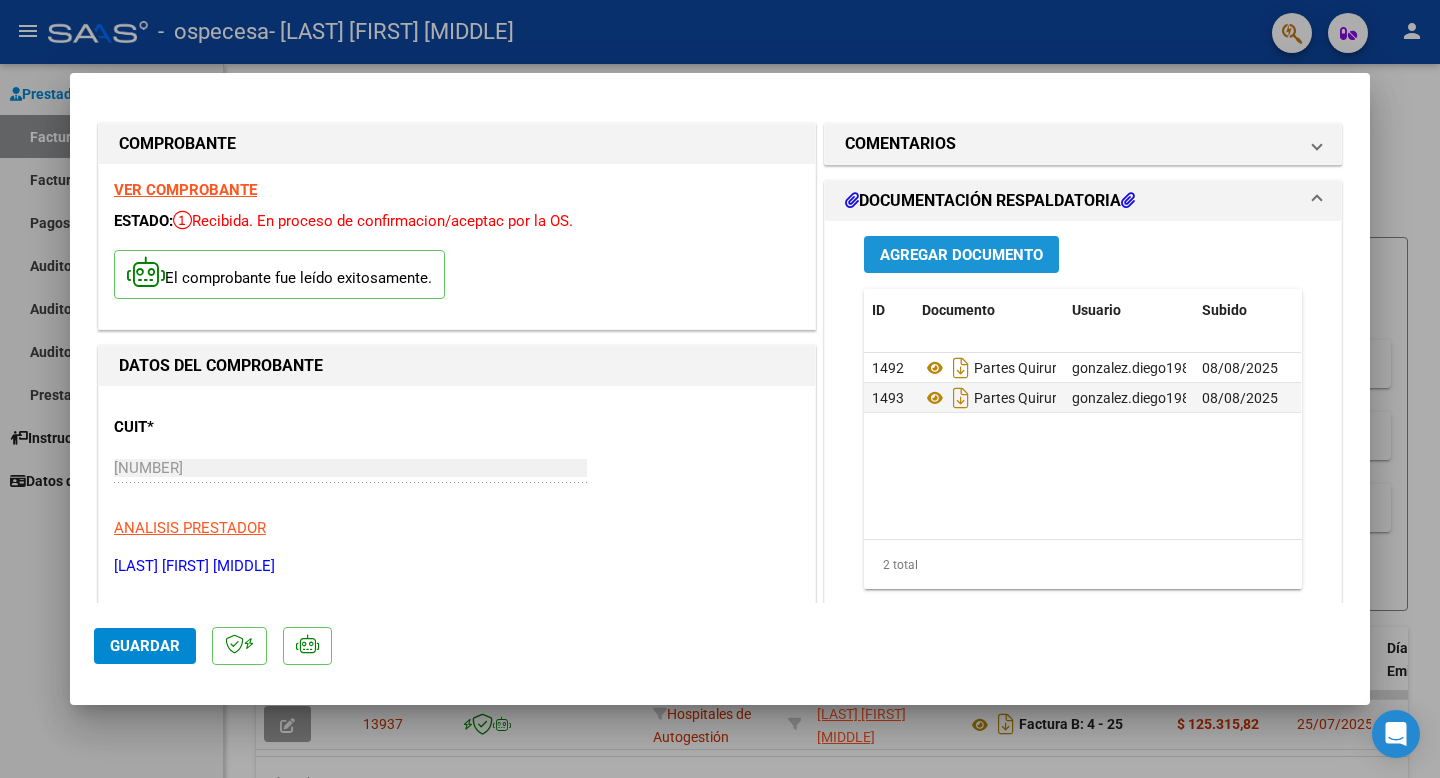 click on "Agregar Documento" at bounding box center (961, 255) 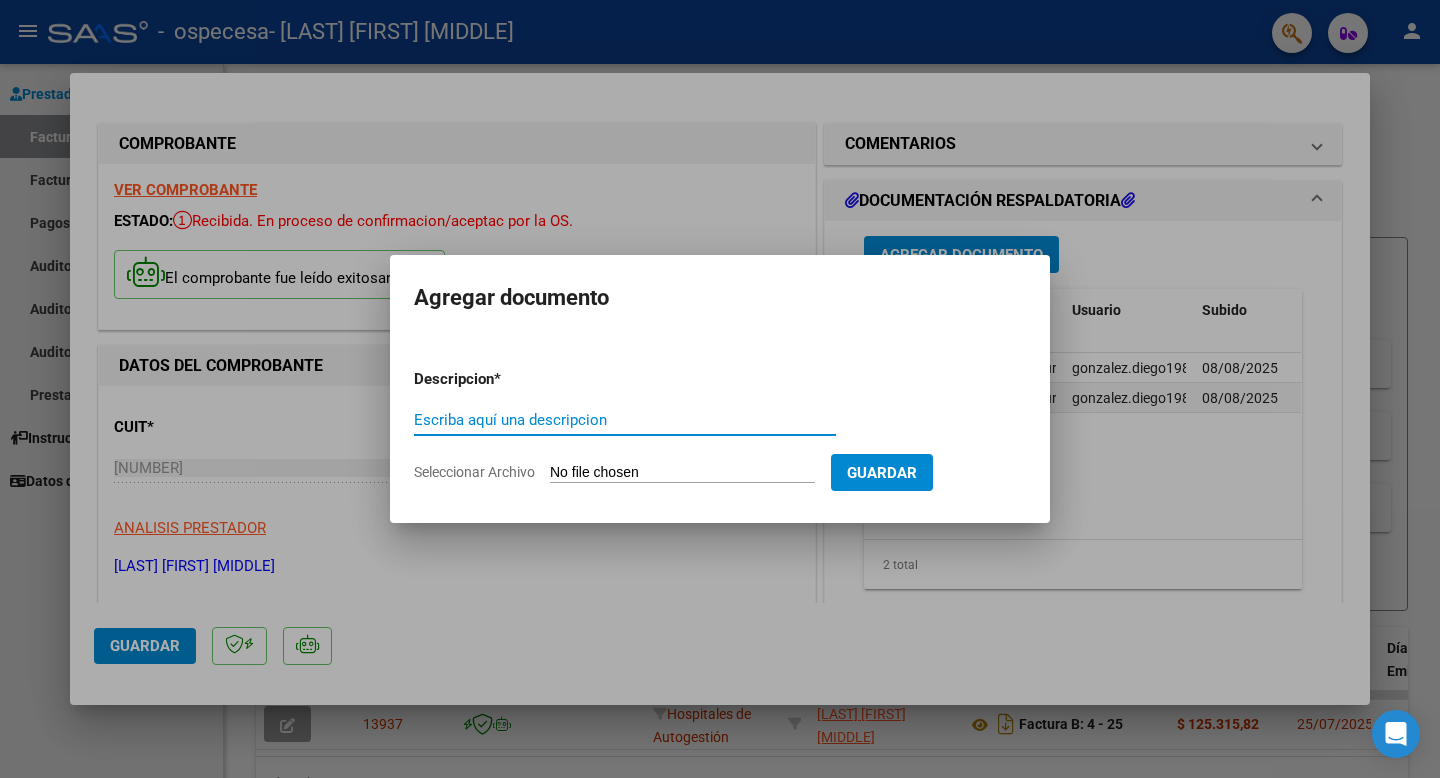 click on "Escriba aquí una descripcion" at bounding box center (625, 420) 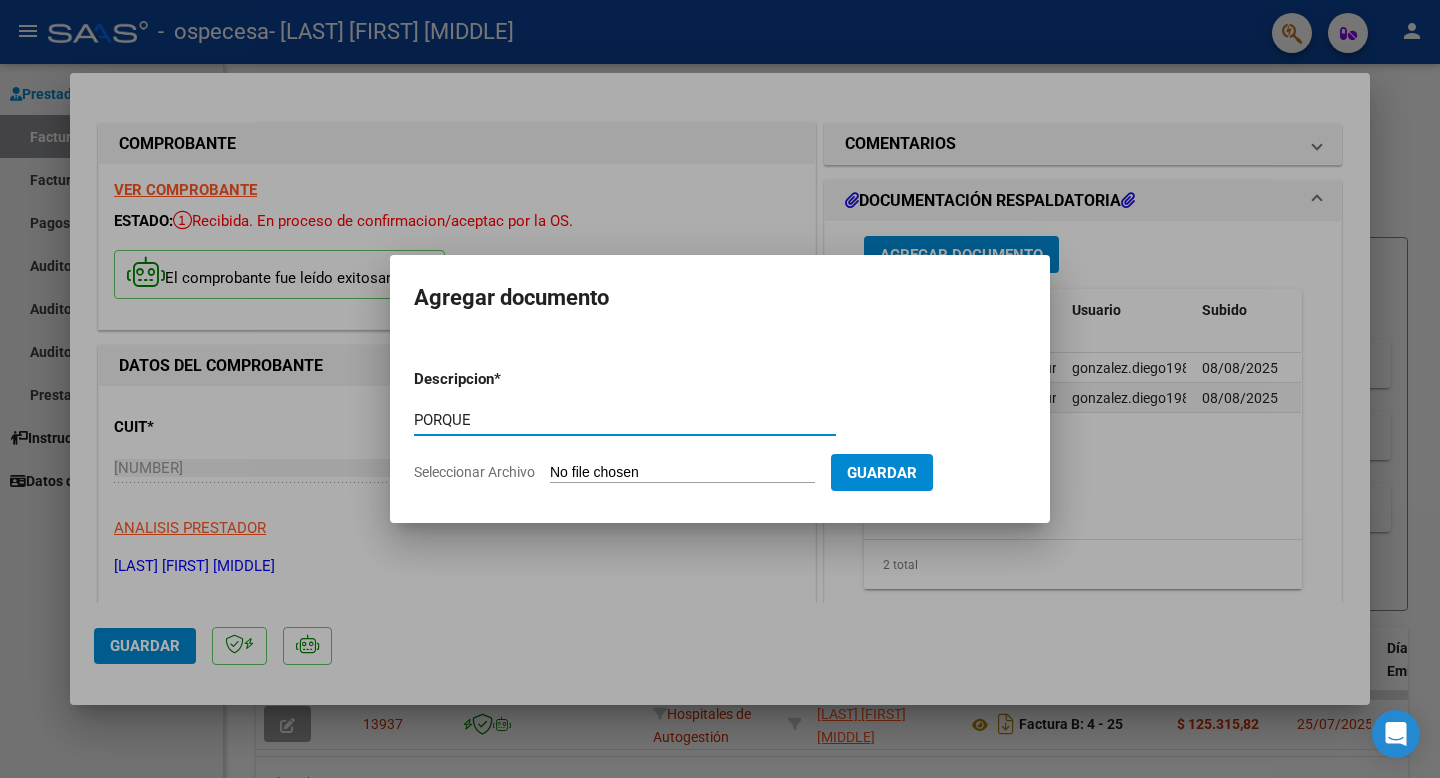 drag, startPoint x: 665, startPoint y: 453, endPoint x: 621, endPoint y: 425, distance: 52.153618 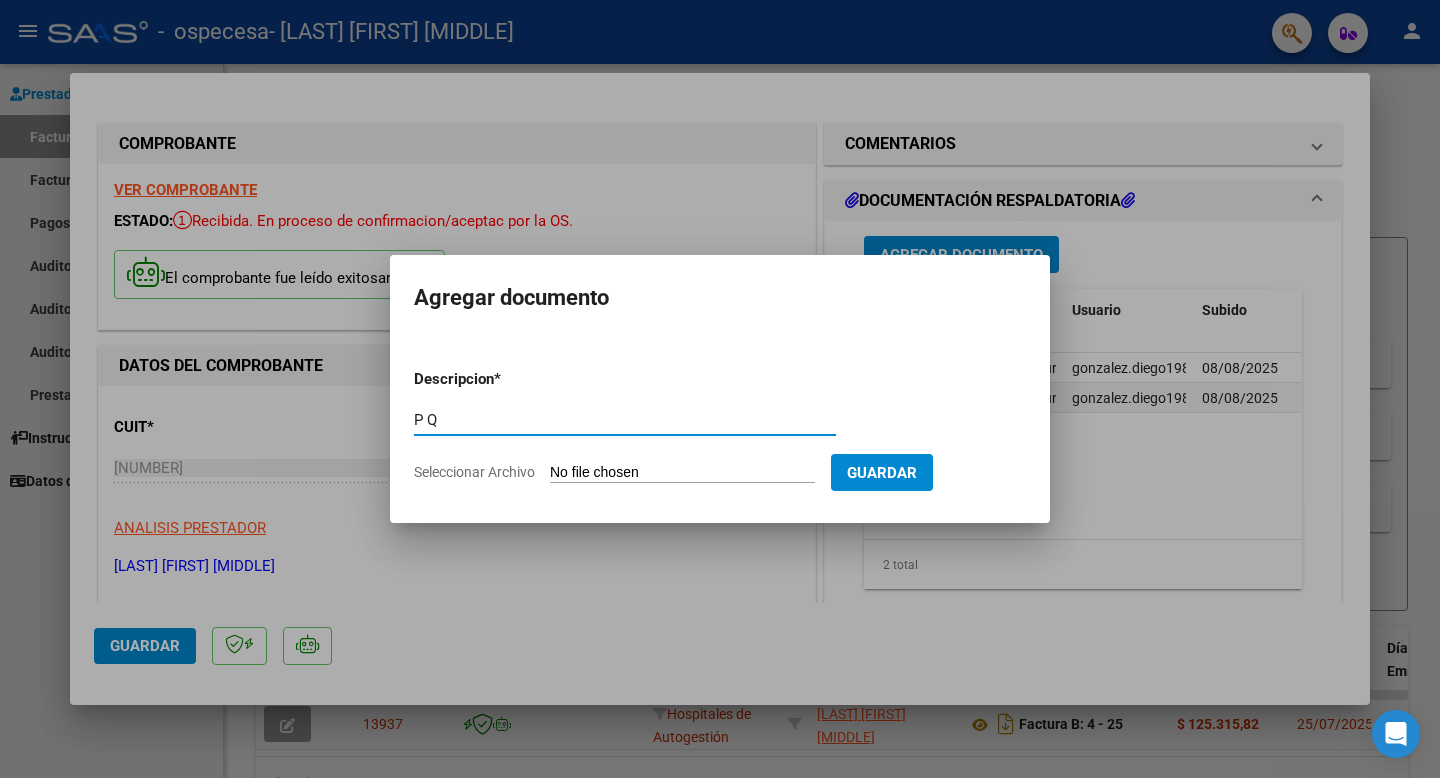 type on "P Q" 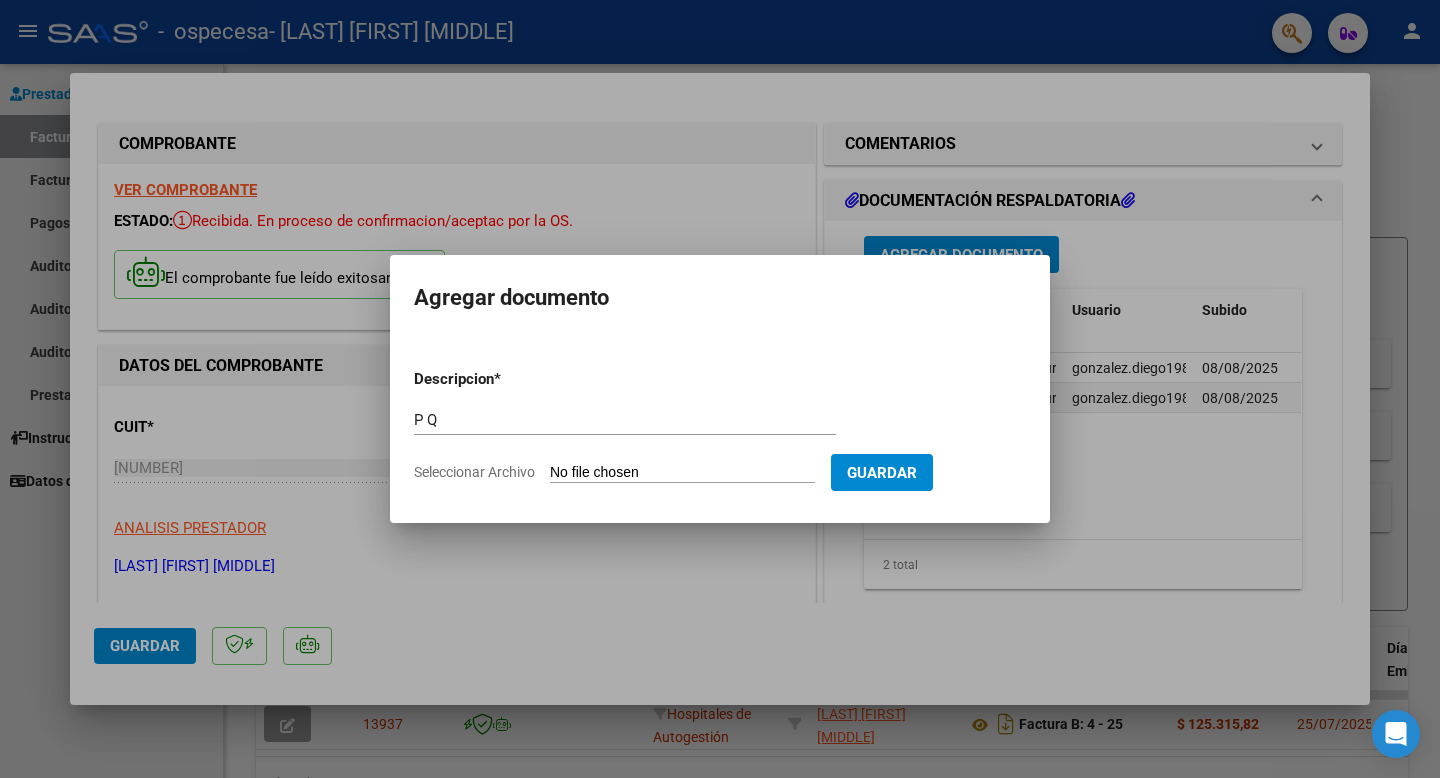 type on "C:\fakepath\IMG_7634.HEIC" 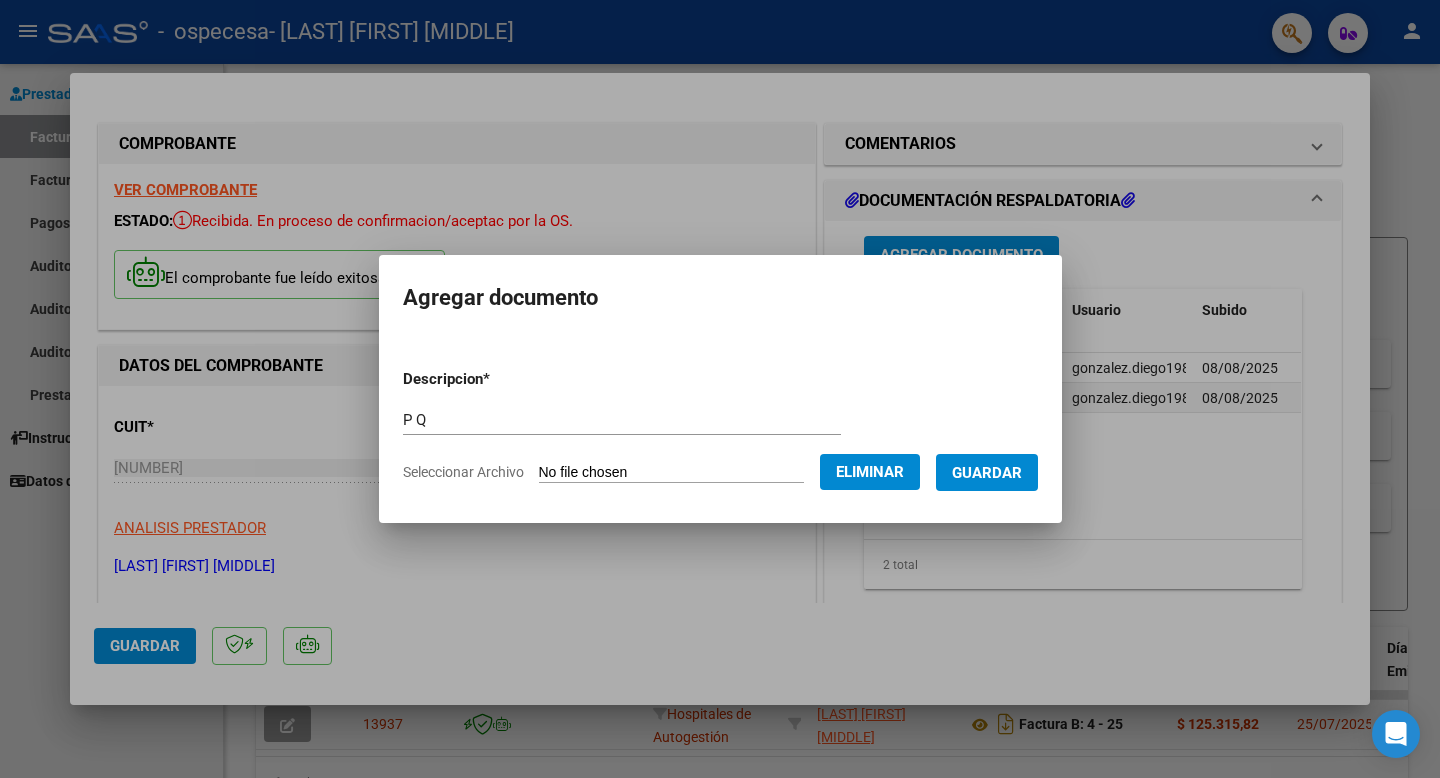 click on "Guardar" at bounding box center [987, 473] 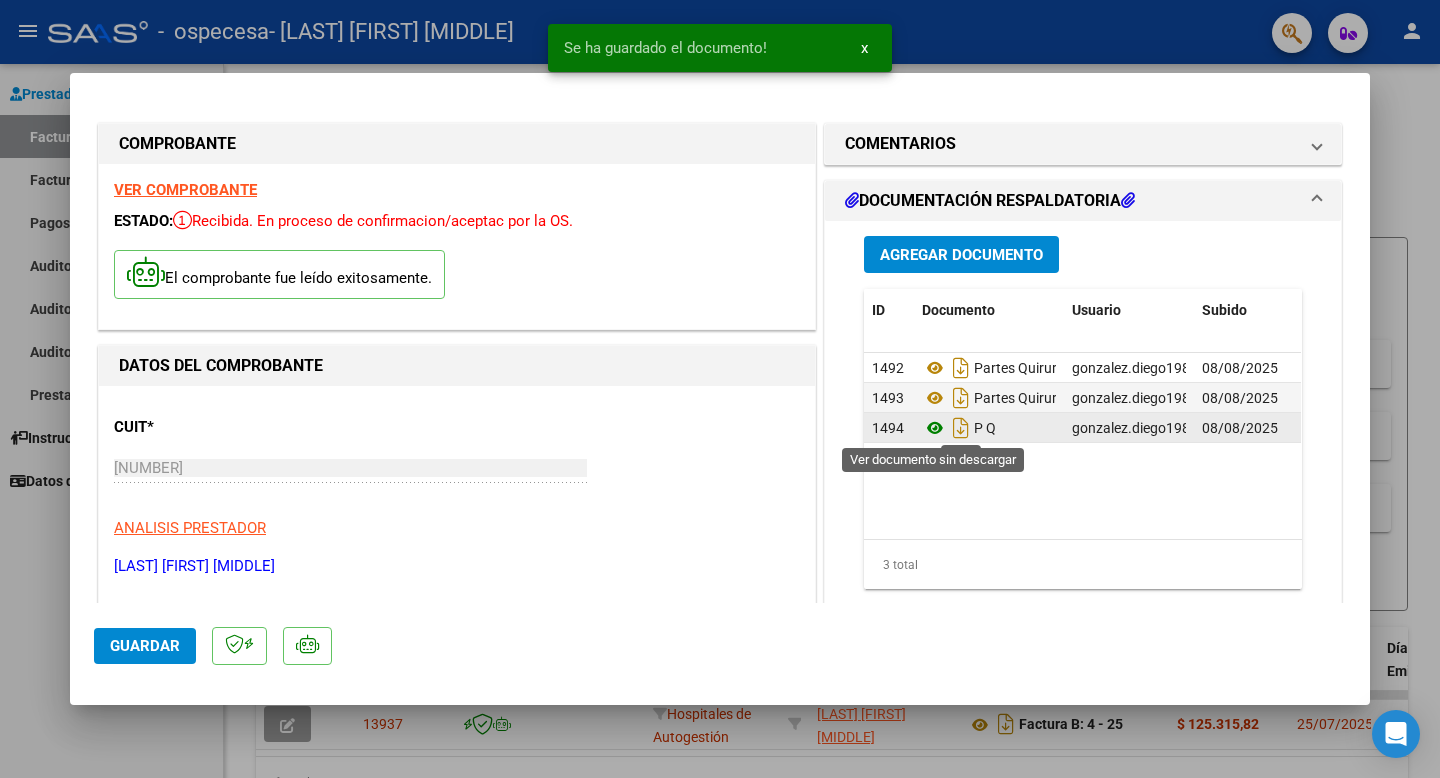 click 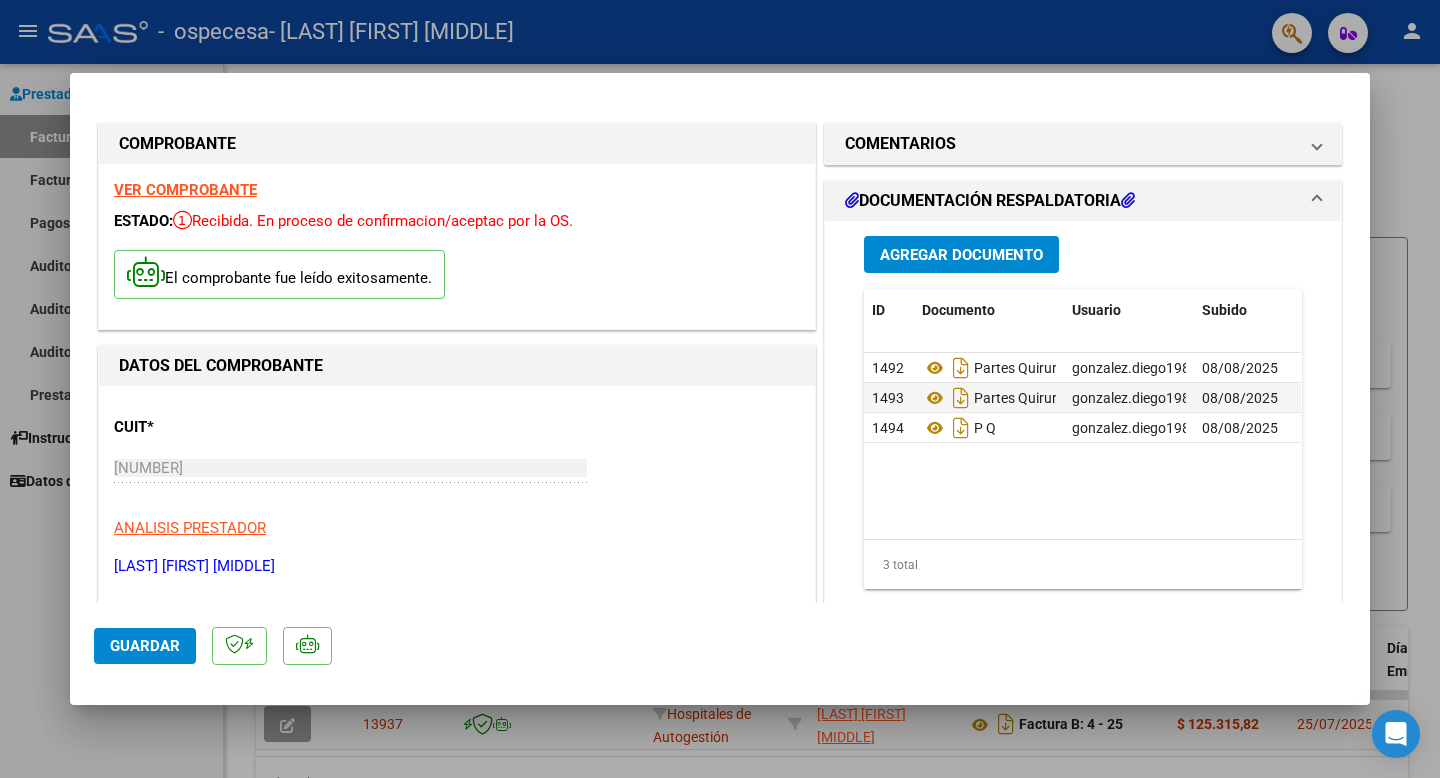 click on "Agregar Documento" at bounding box center (961, 255) 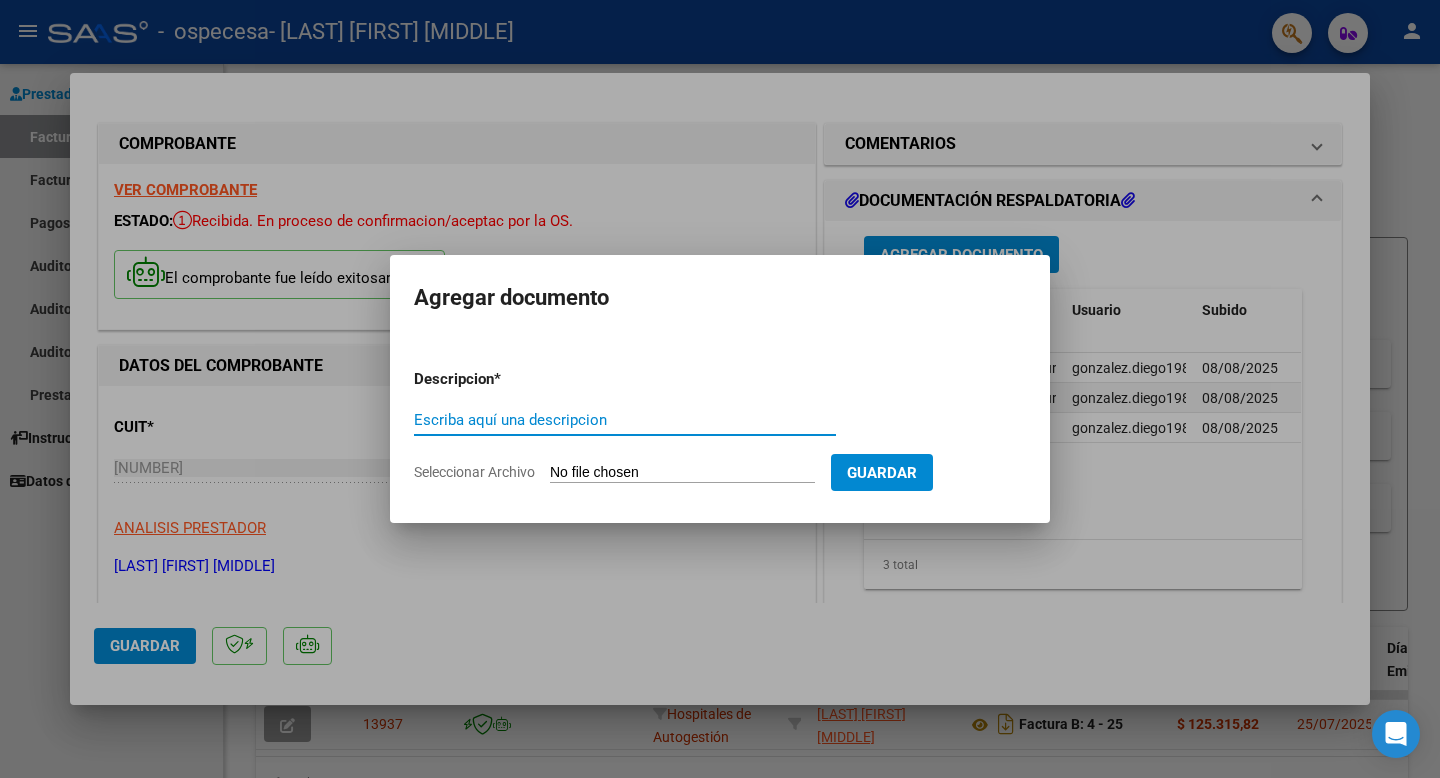 click on "Escriba aquí una descripcion" at bounding box center (625, 420) 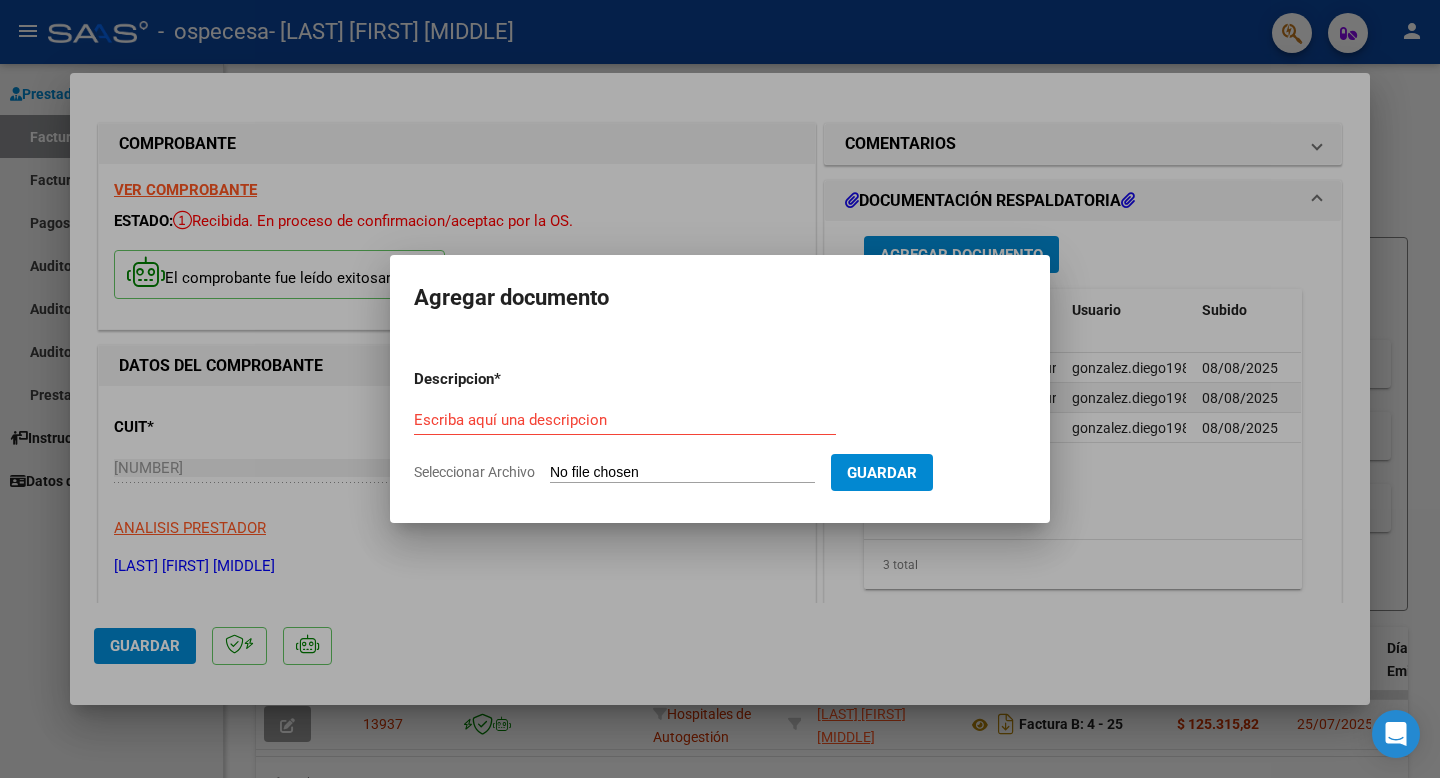 type on "C:\fakepath\IMG_7637.HEIC" 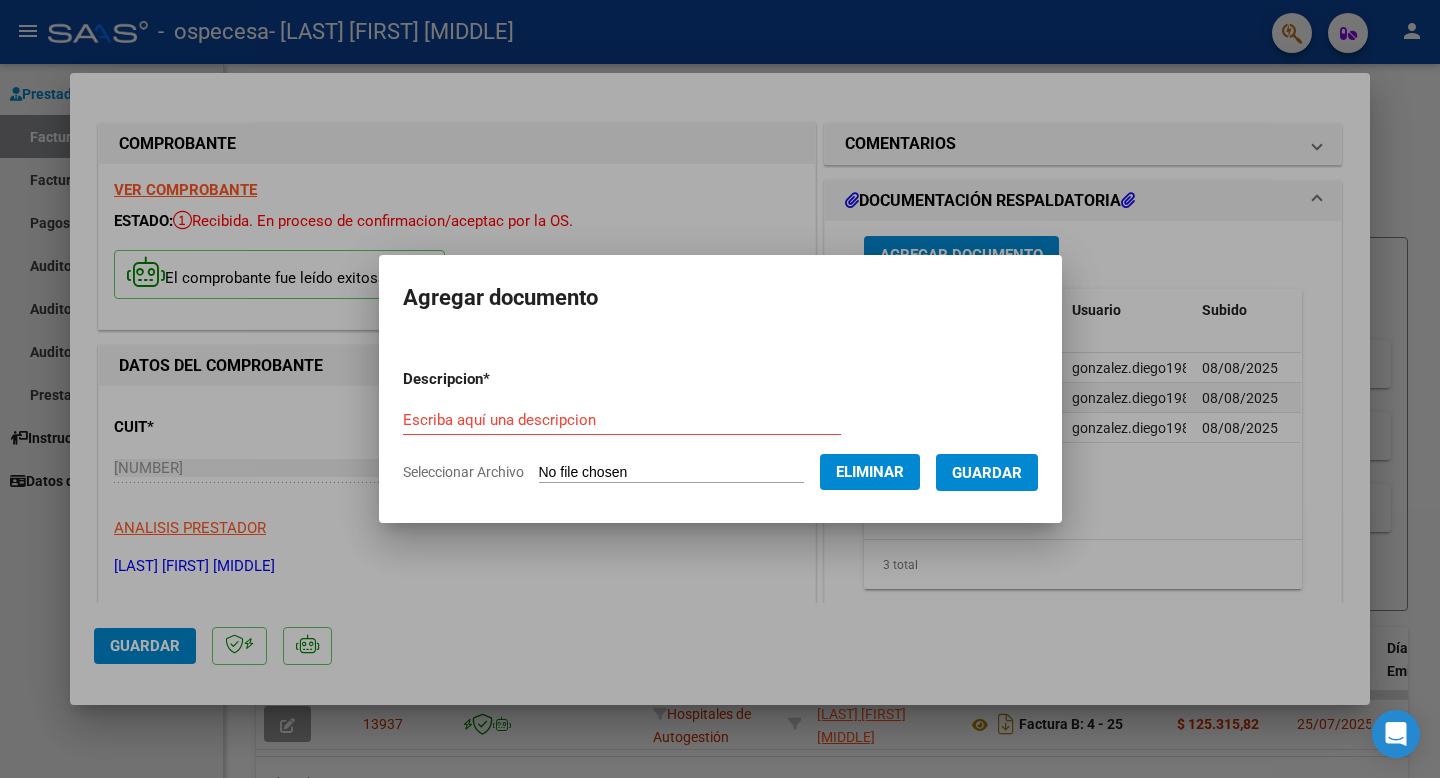click on "Escriba aquí una descripcion" at bounding box center (622, 420) 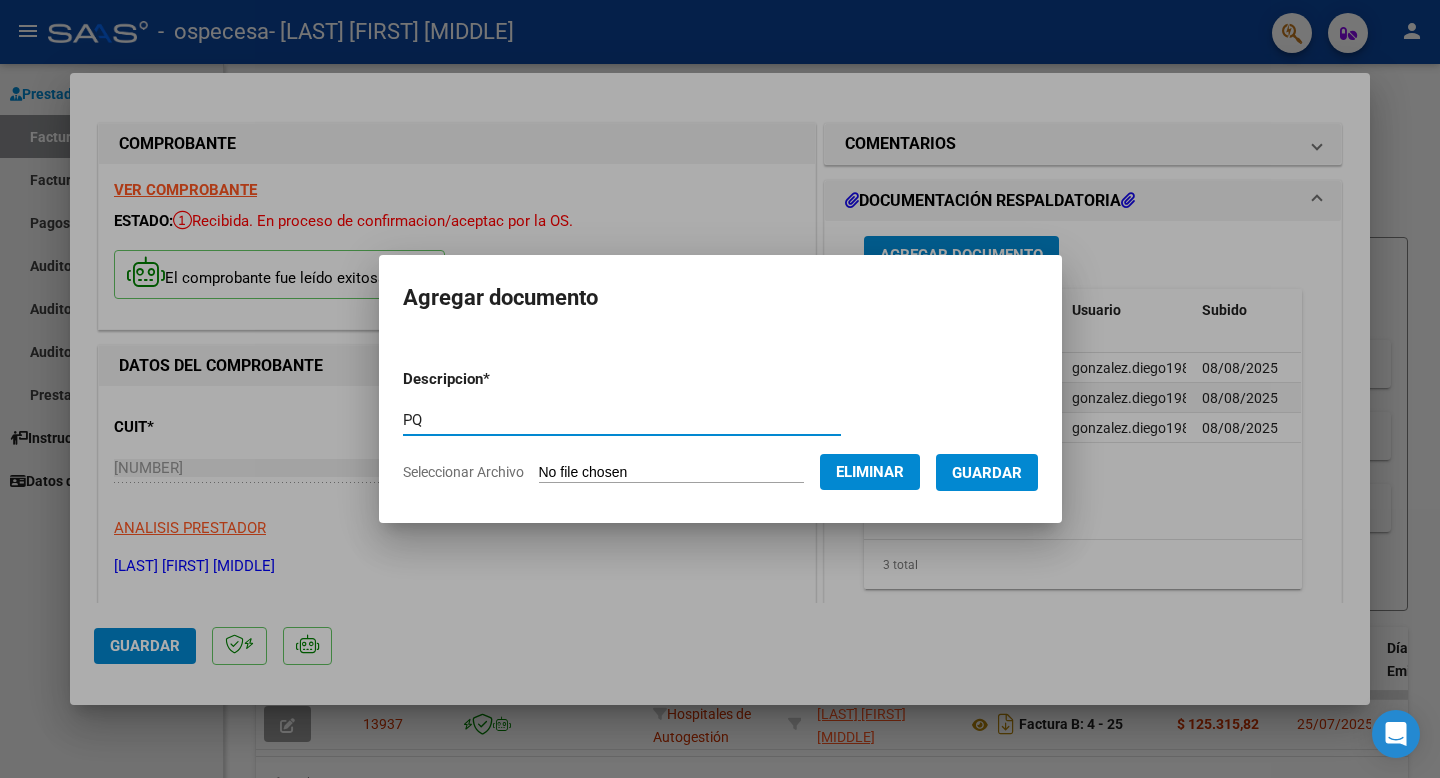 type on "PQ" 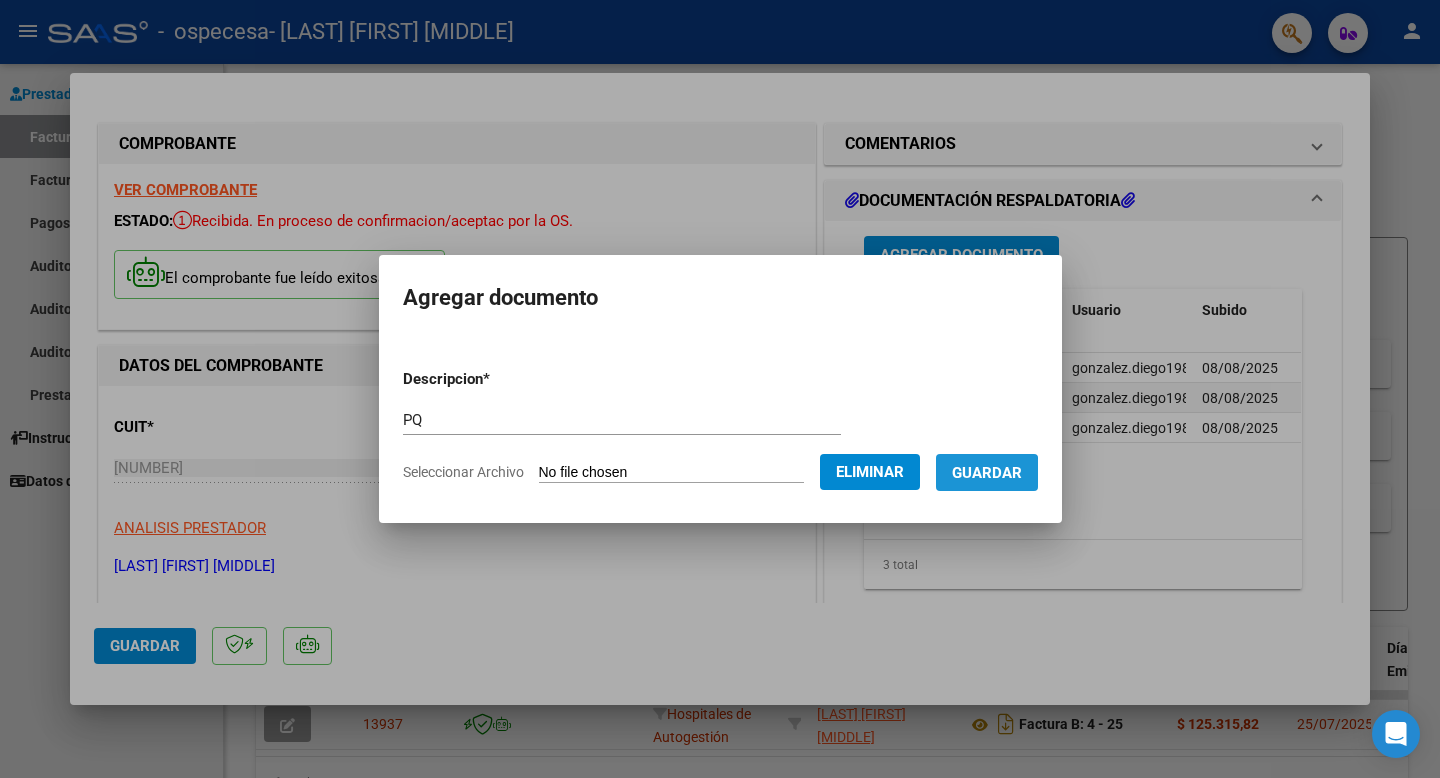 click on "Guardar" at bounding box center [987, 473] 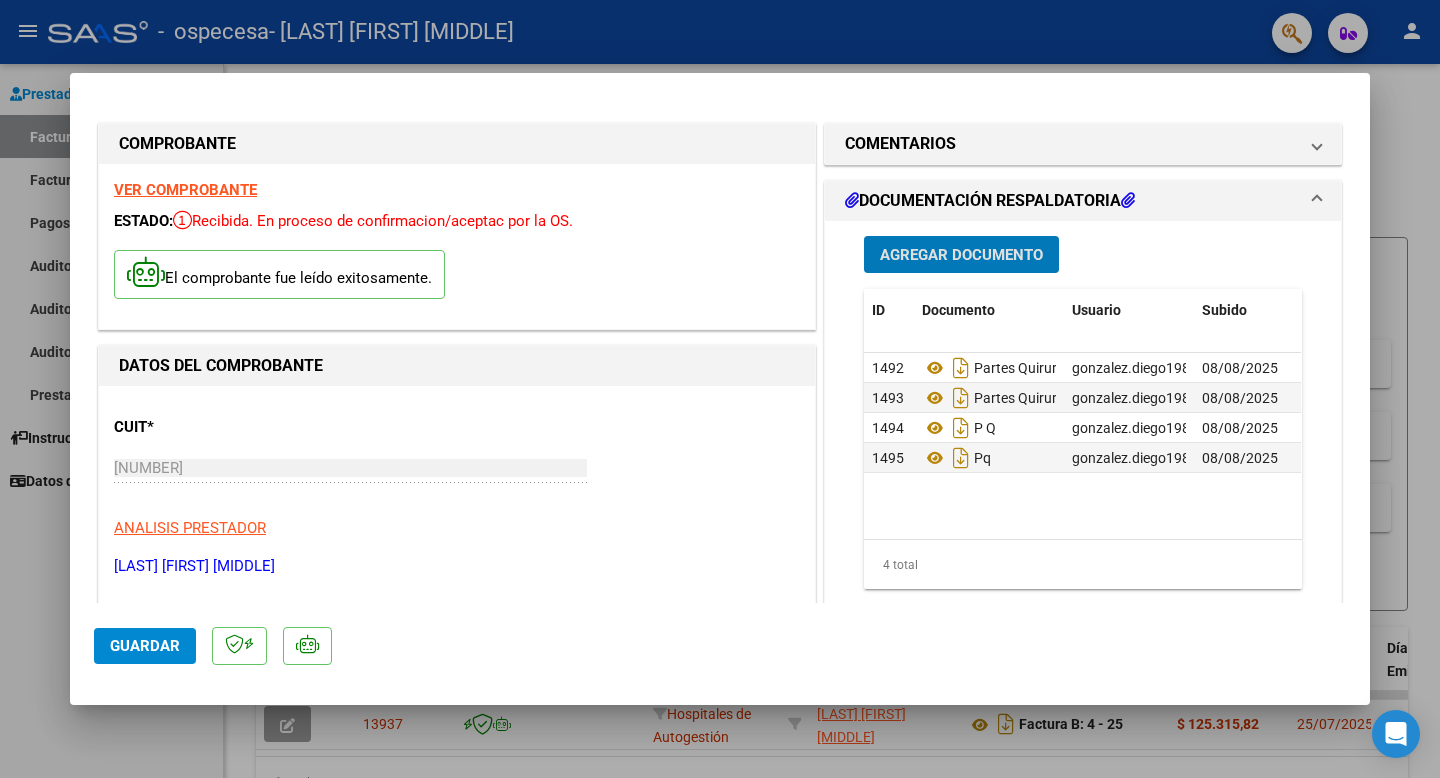 click on "Agregar Documento" at bounding box center [961, 255] 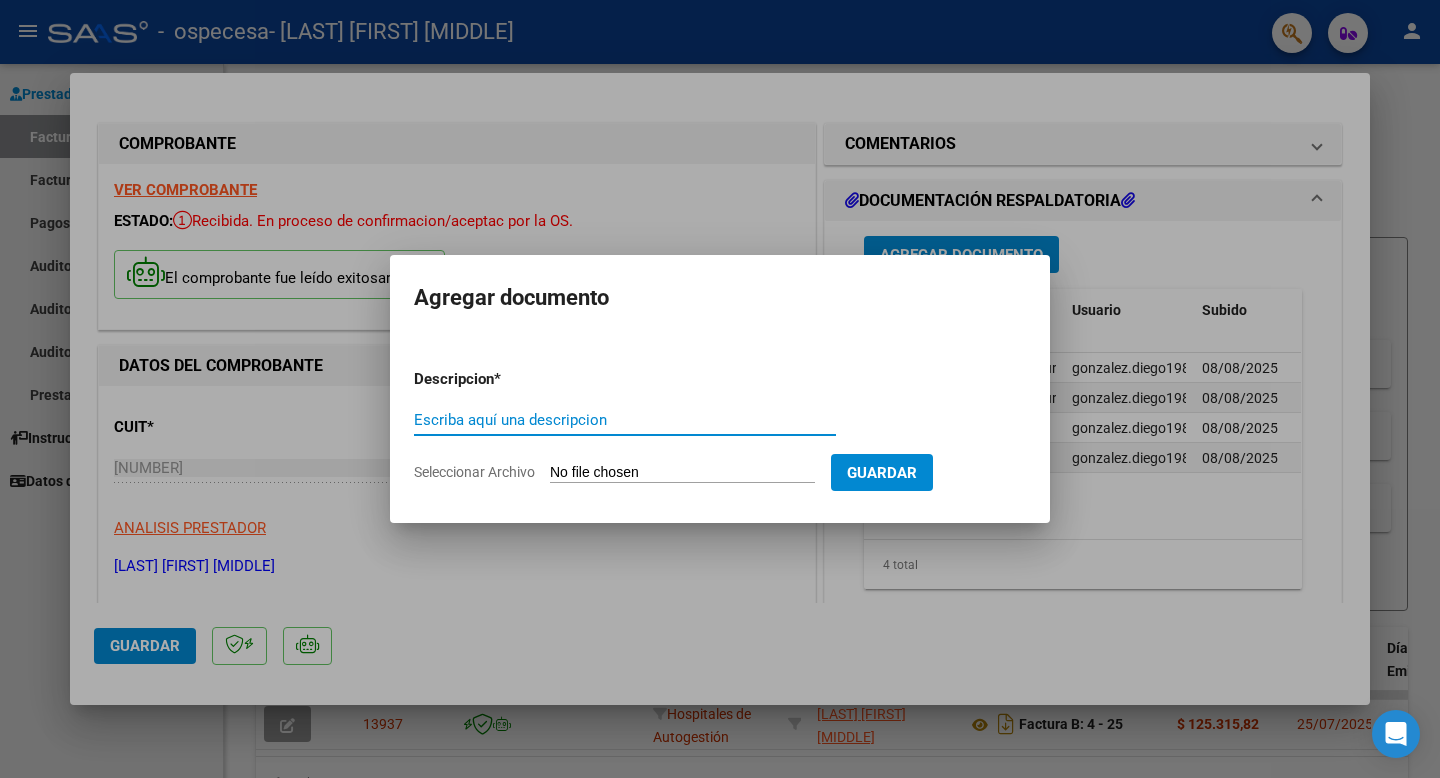 click on "Escriba aquí una descripcion" at bounding box center (625, 420) 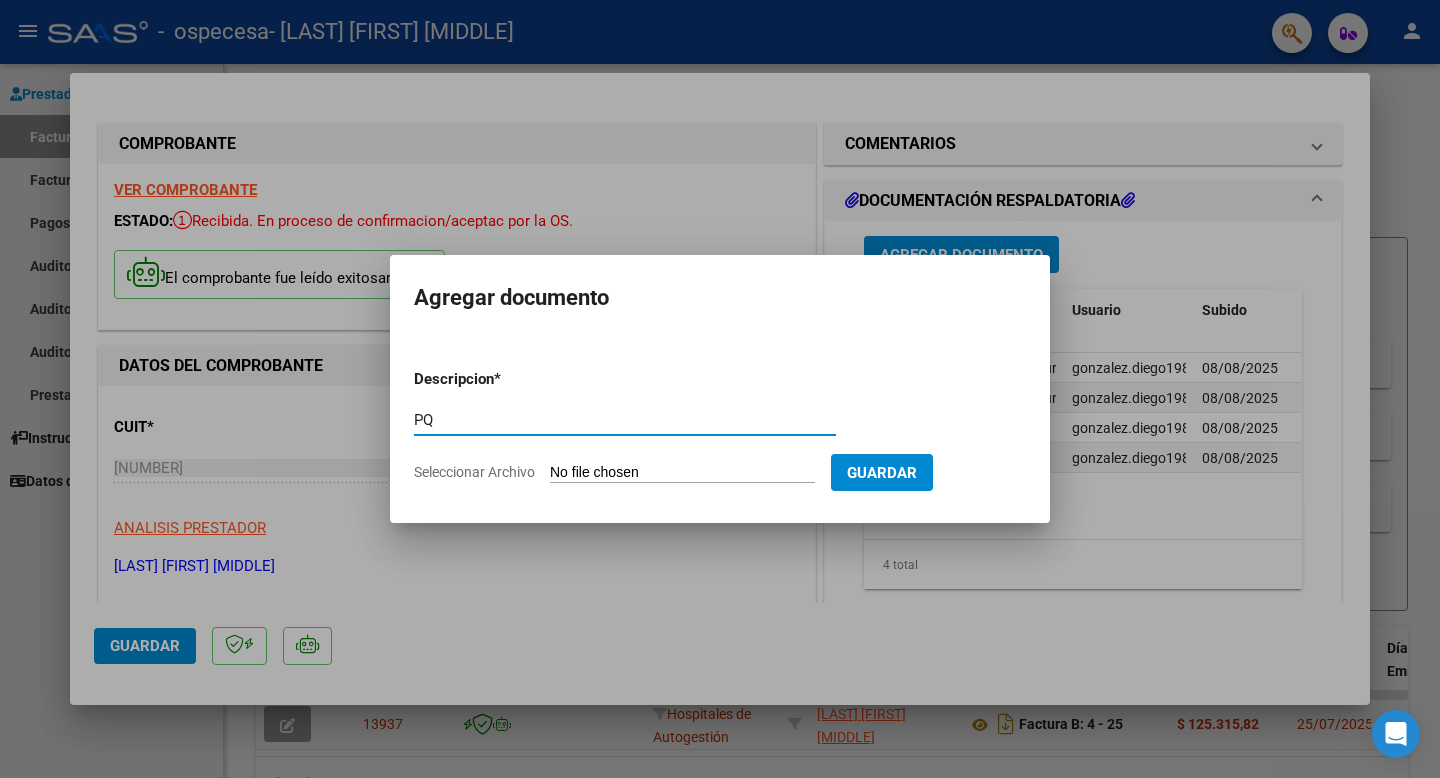 type on "PQ" 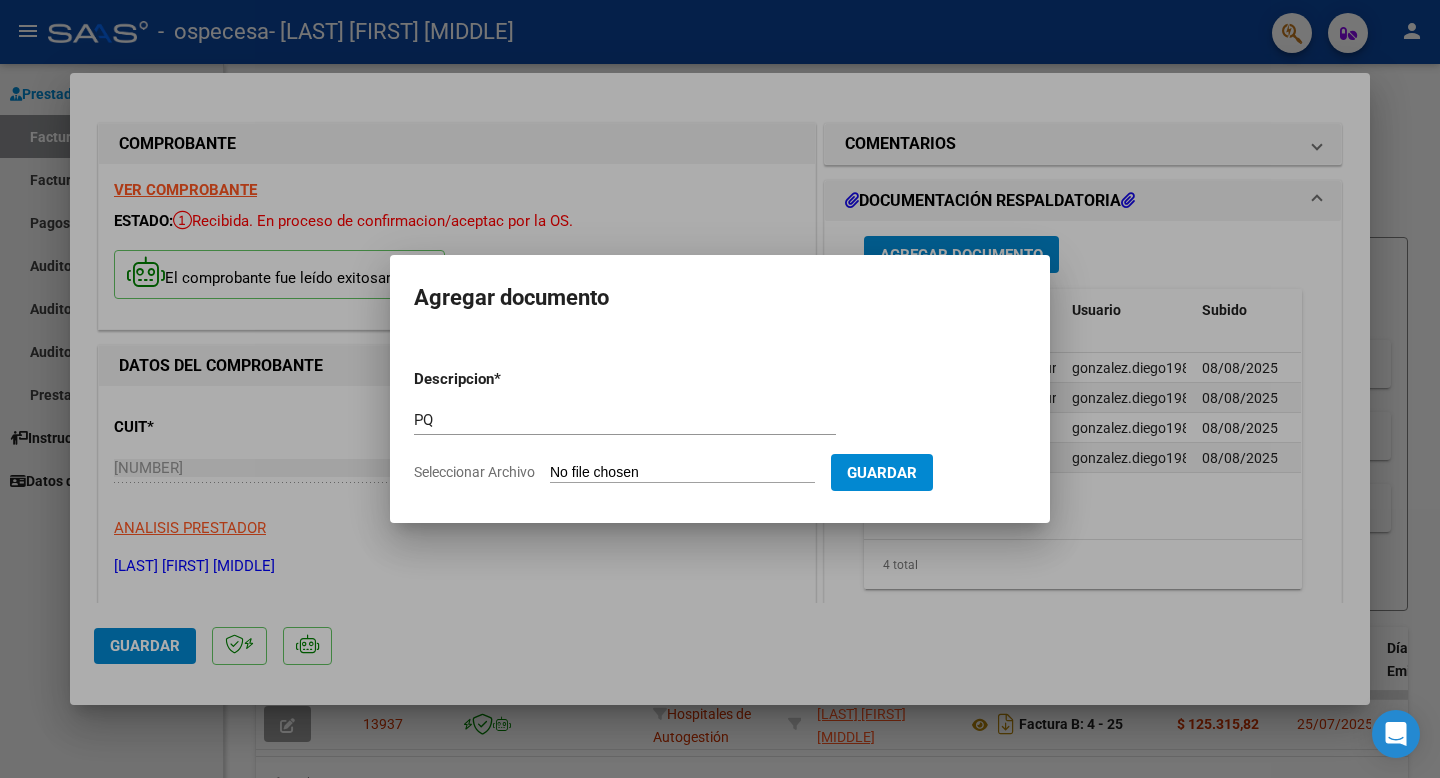 click on "Seleccionar Archivo" at bounding box center (682, 473) 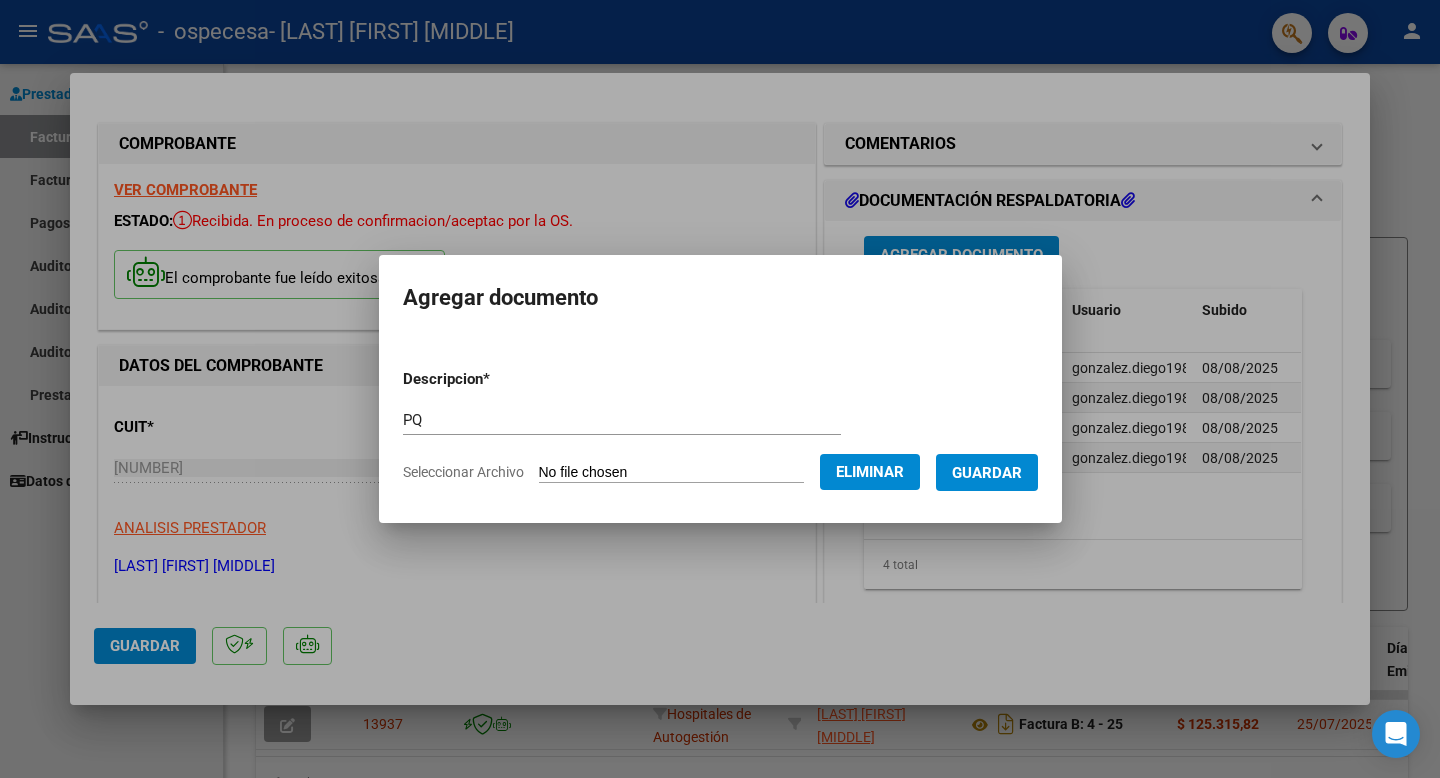 click on "Guardar" at bounding box center (987, 473) 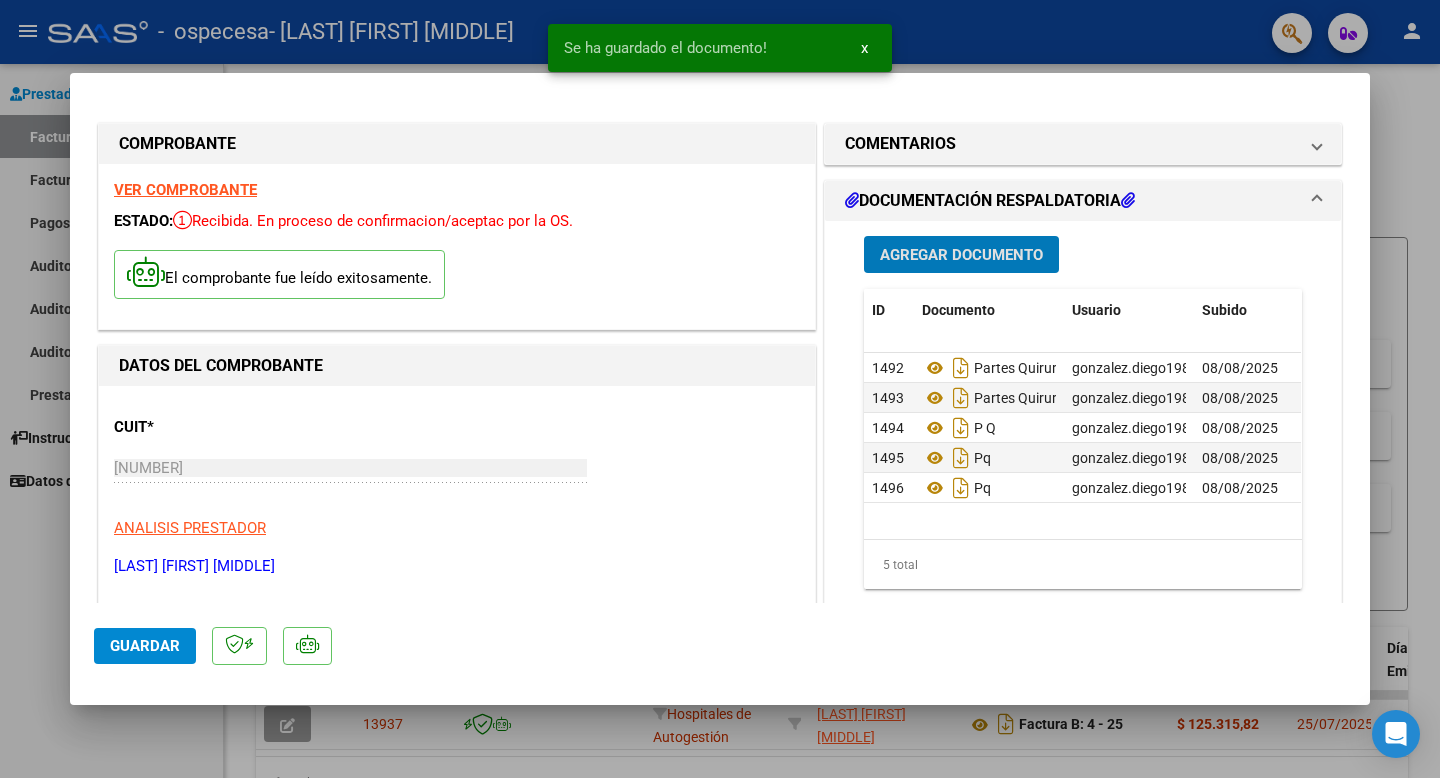 click on "Agregar Documento" at bounding box center [961, 255] 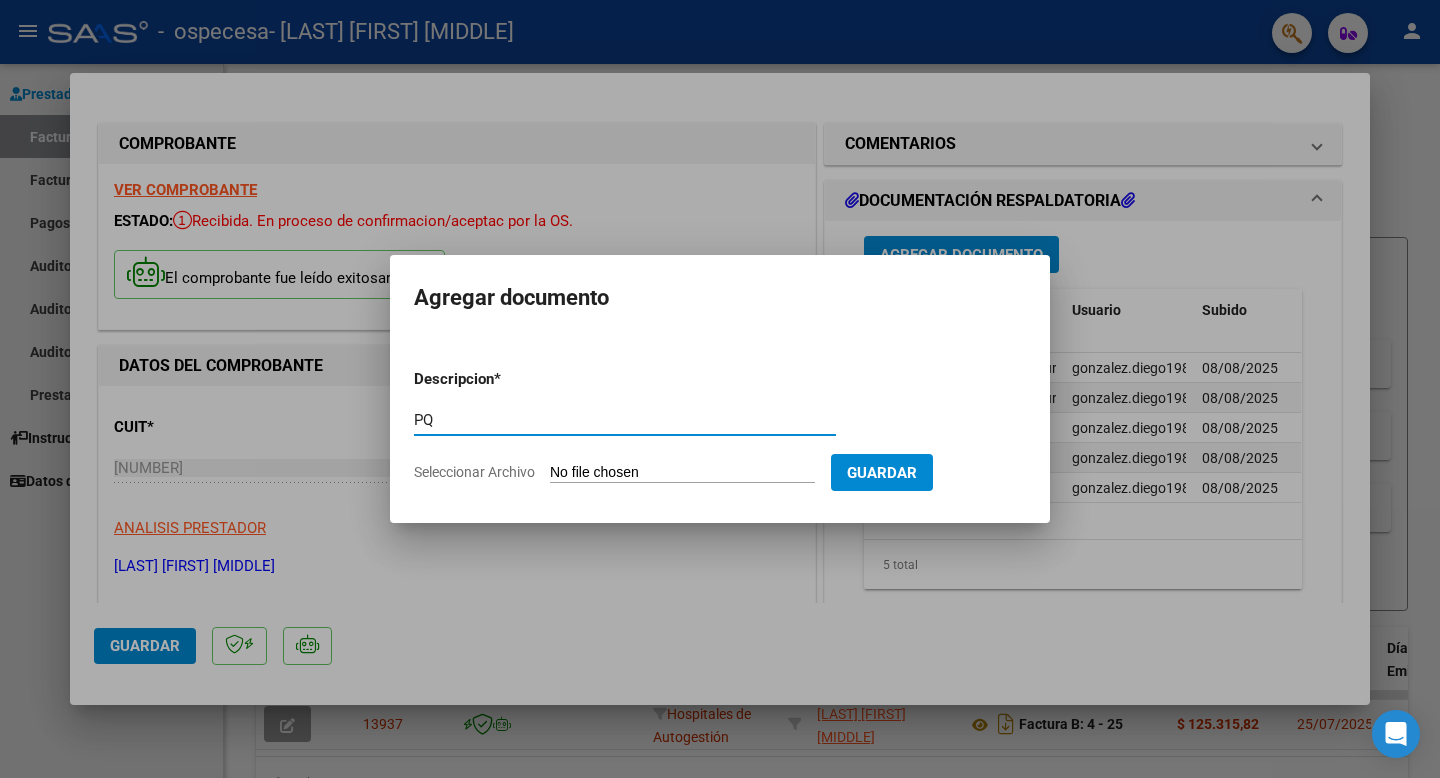 type on "PQ" 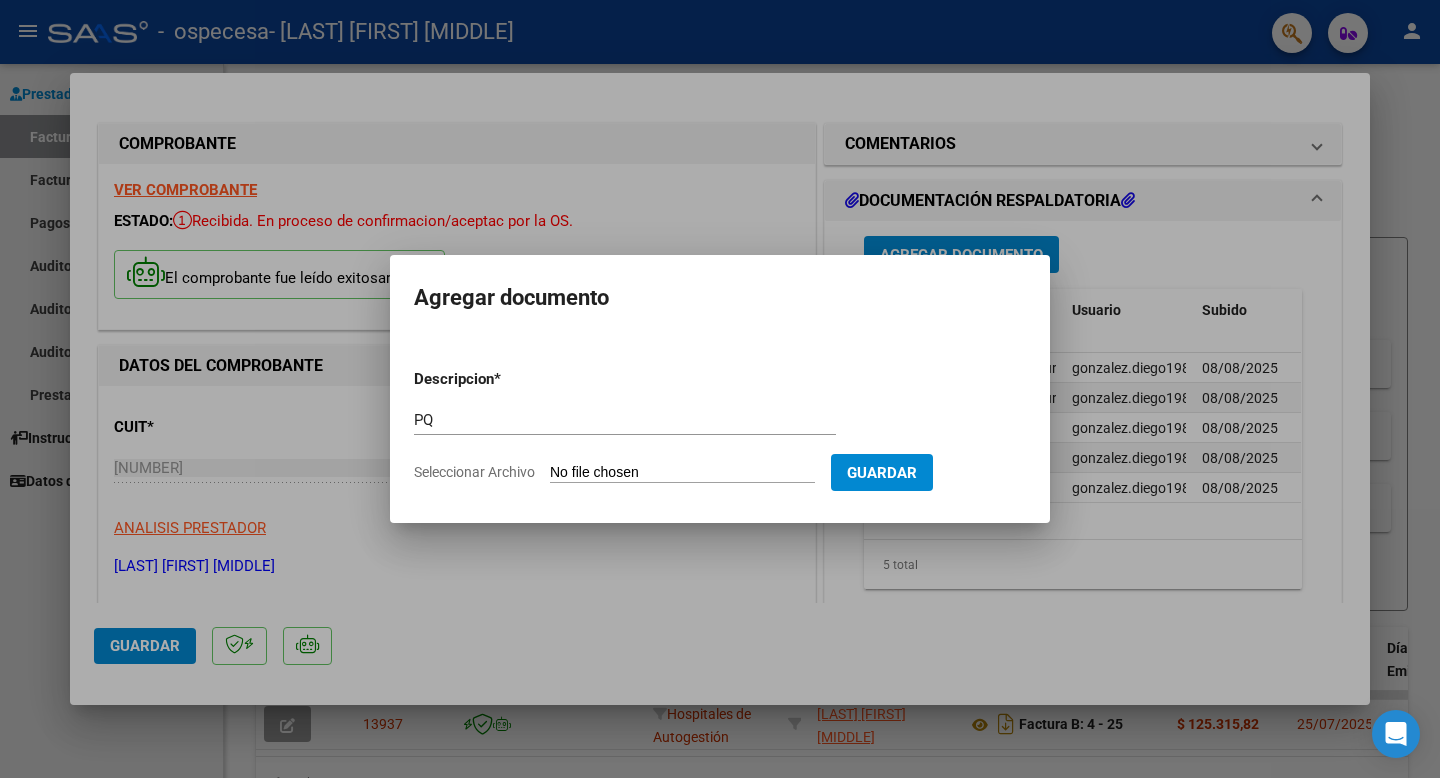 type on "C:\fakepath\IMG_7635.HEIC" 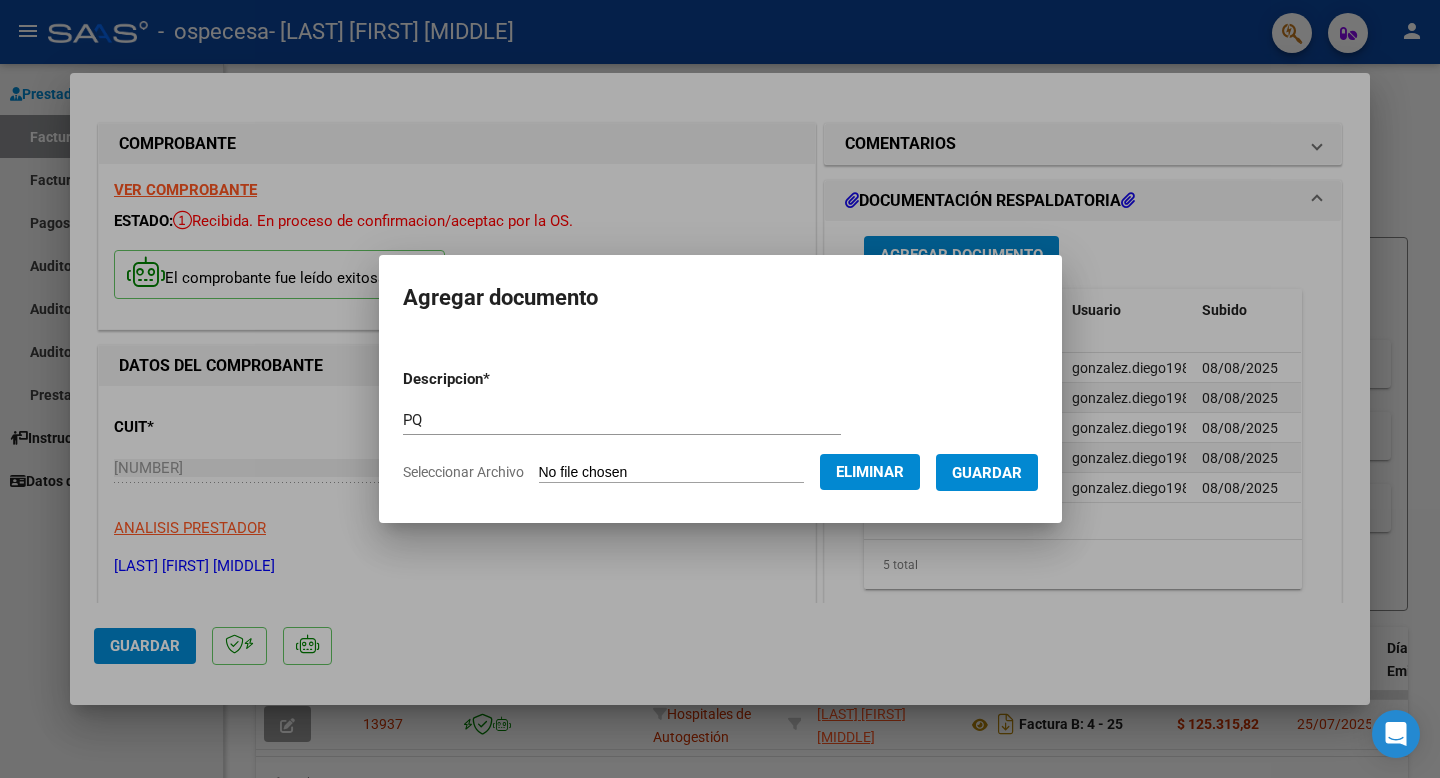 click on "Guardar" at bounding box center (987, 473) 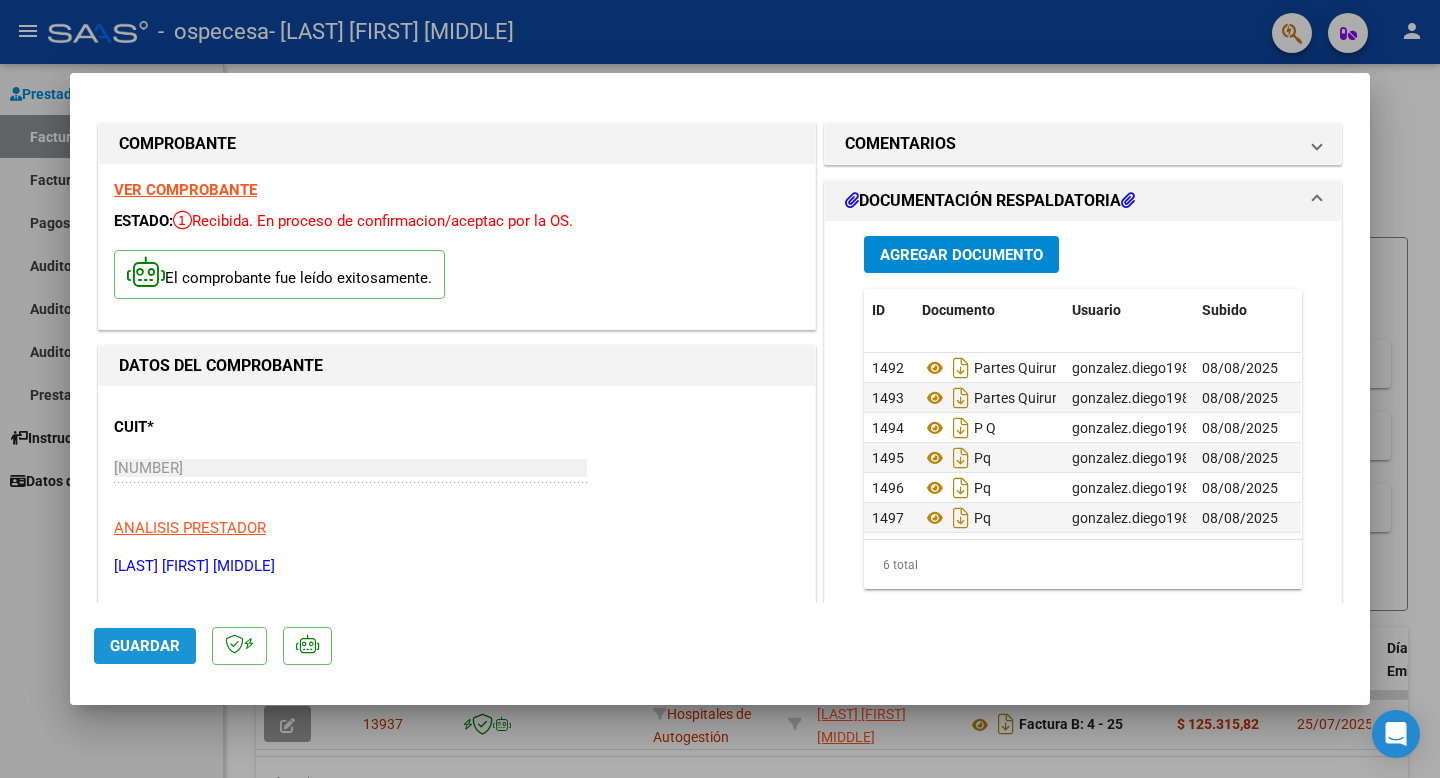 click on "Guardar" 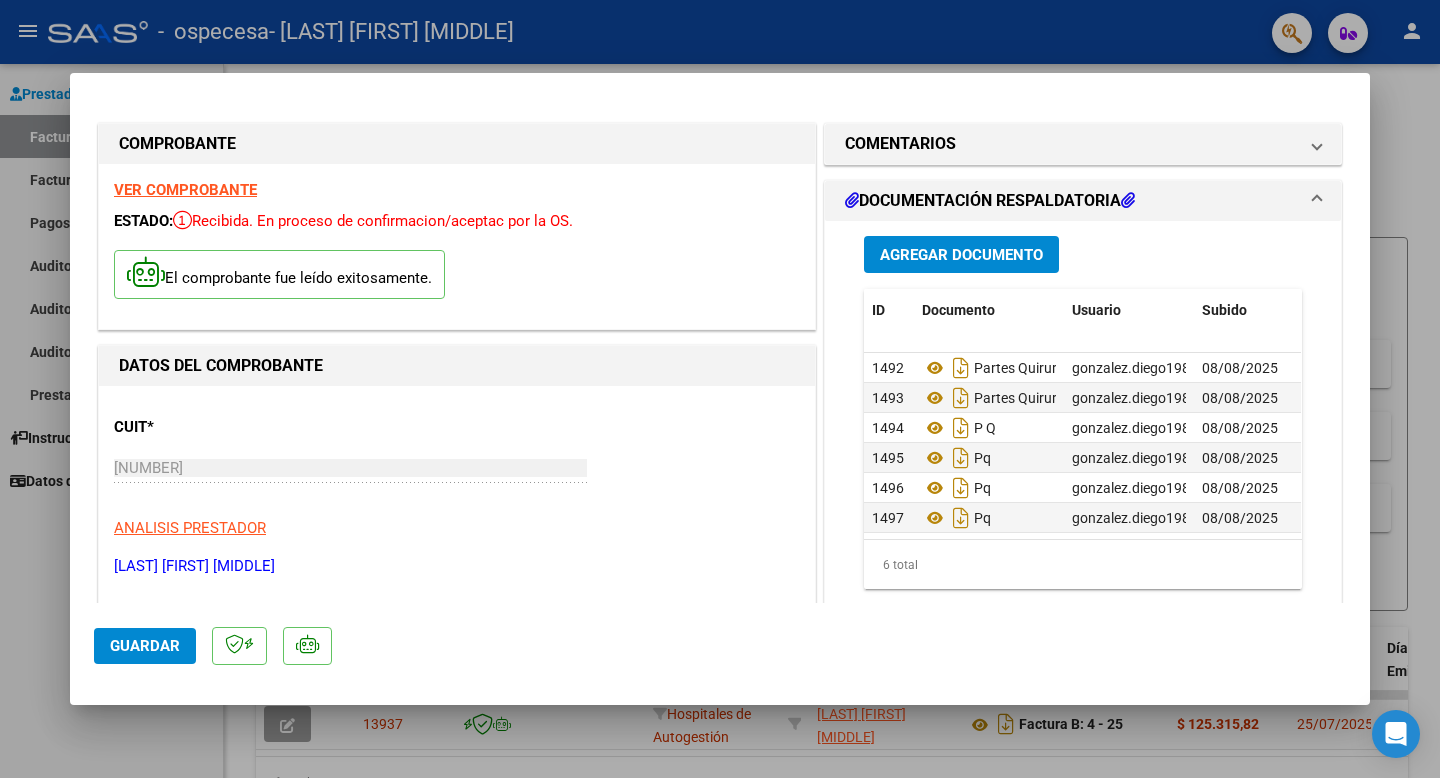 click on "Guardar" 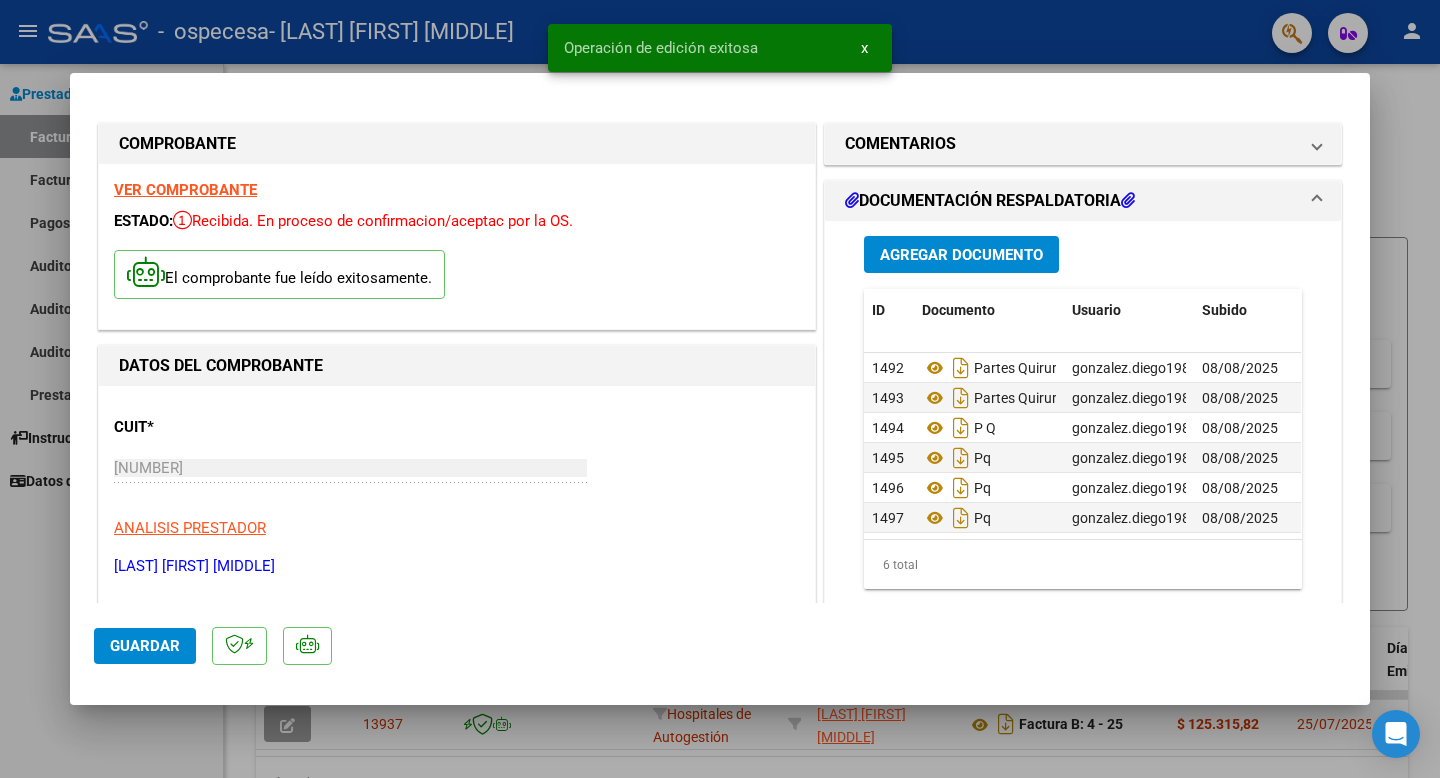 click on "x" at bounding box center [864, 48] 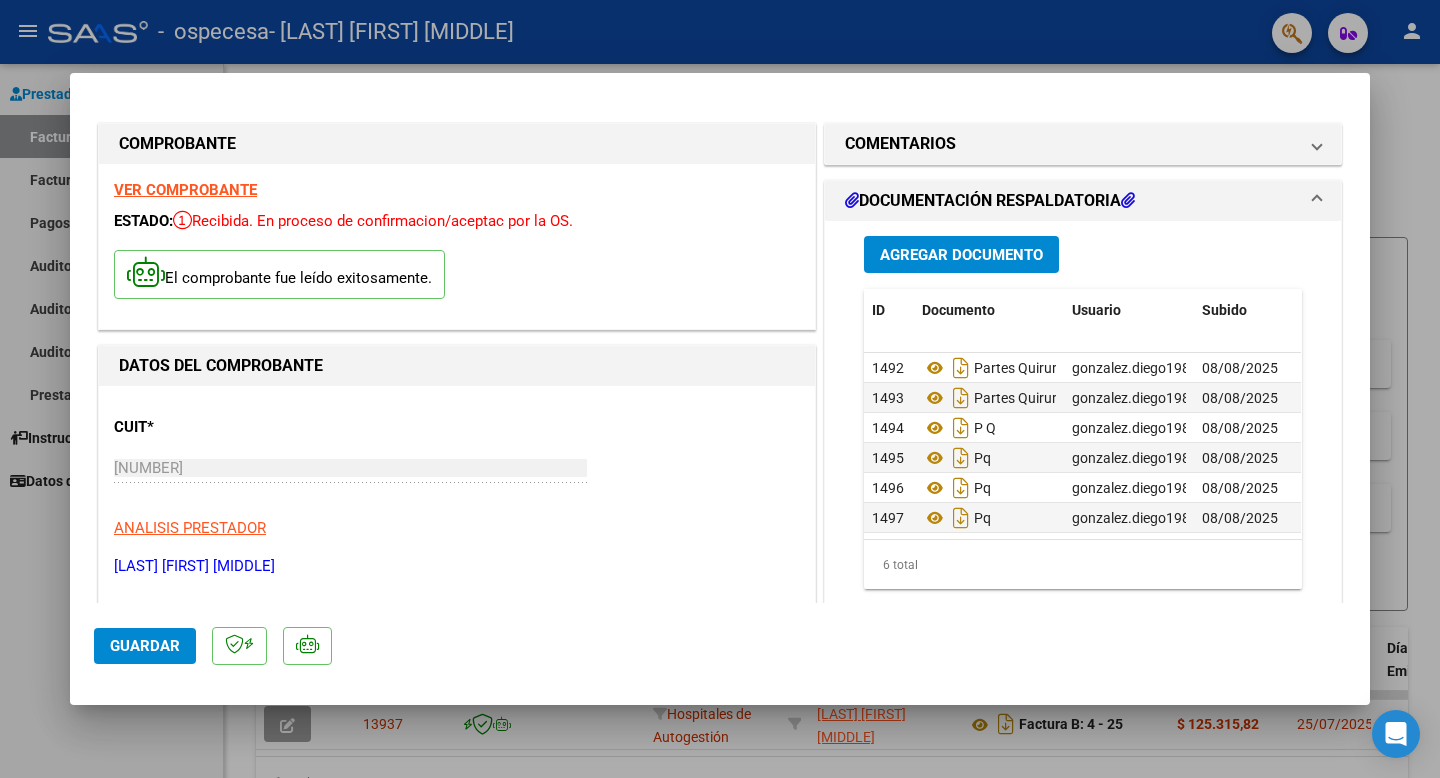 click at bounding box center [720, 389] 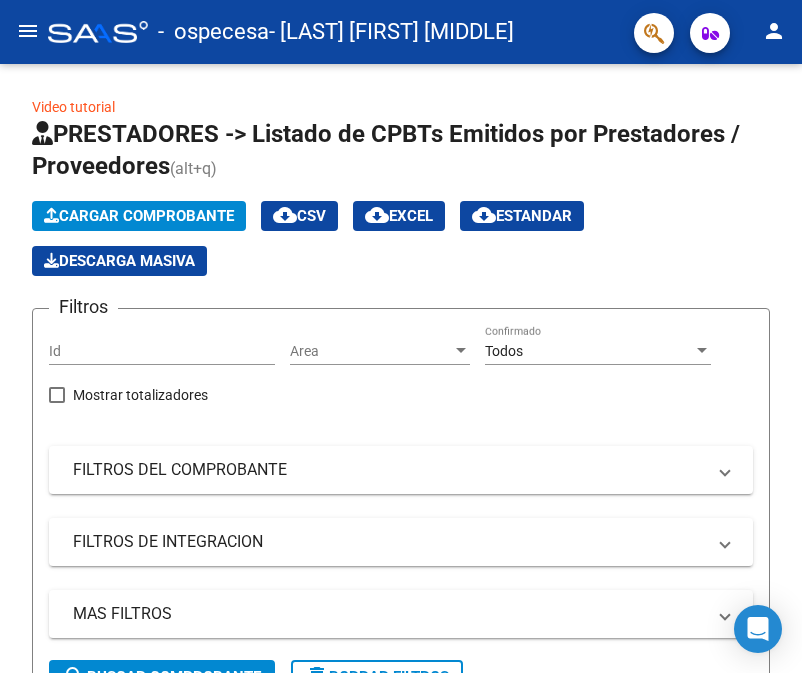 click 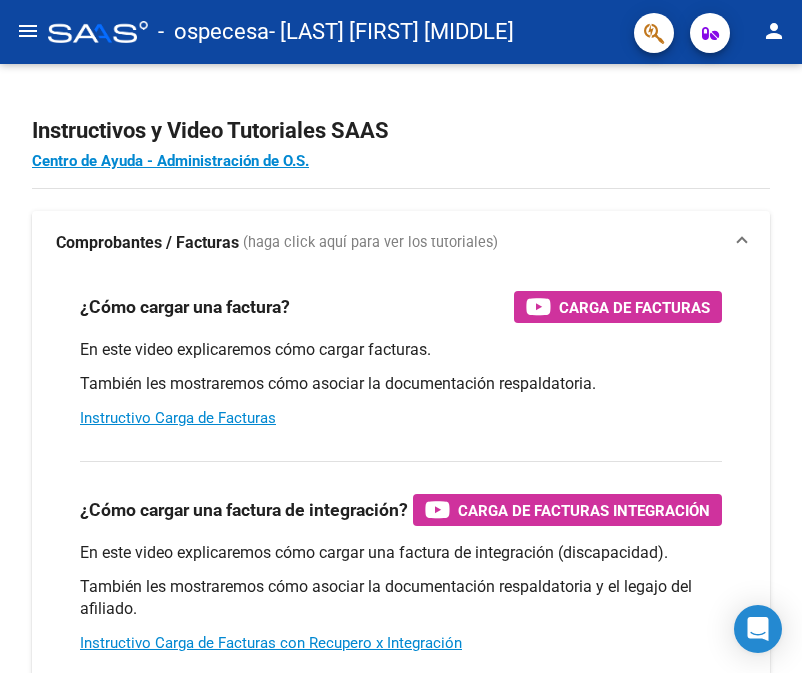 click 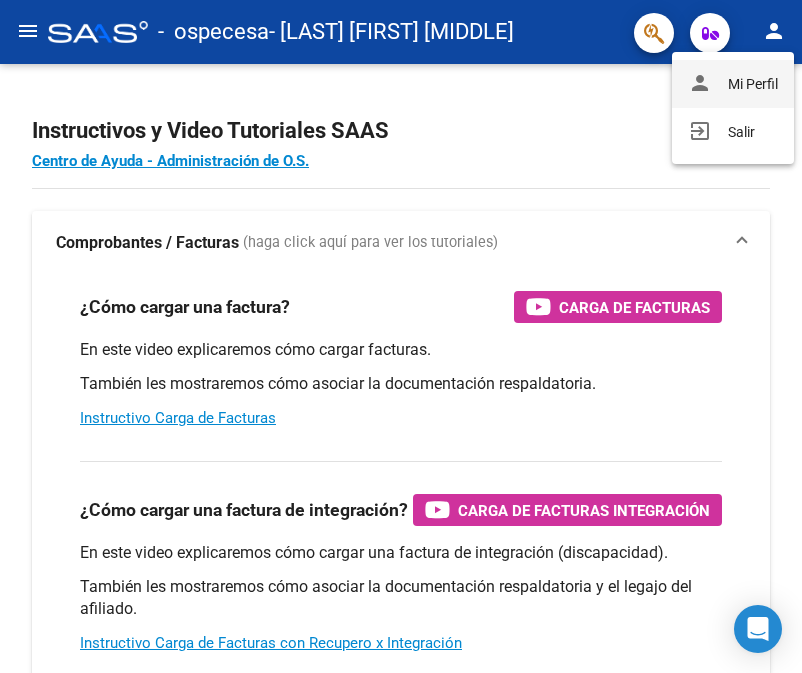 click on "person  Mi Perfil" at bounding box center [733, 84] 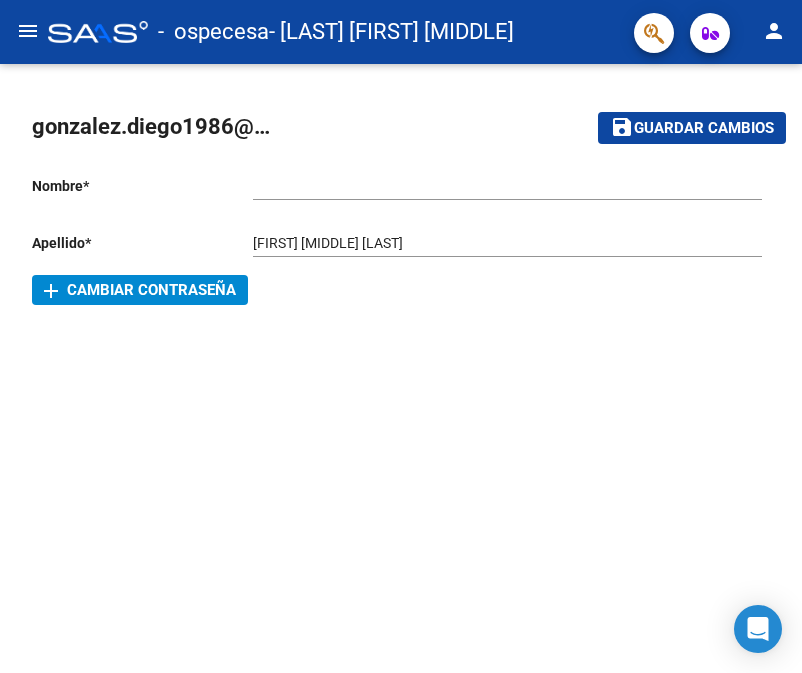 click on "Ingresar nombre" at bounding box center [507, 186] 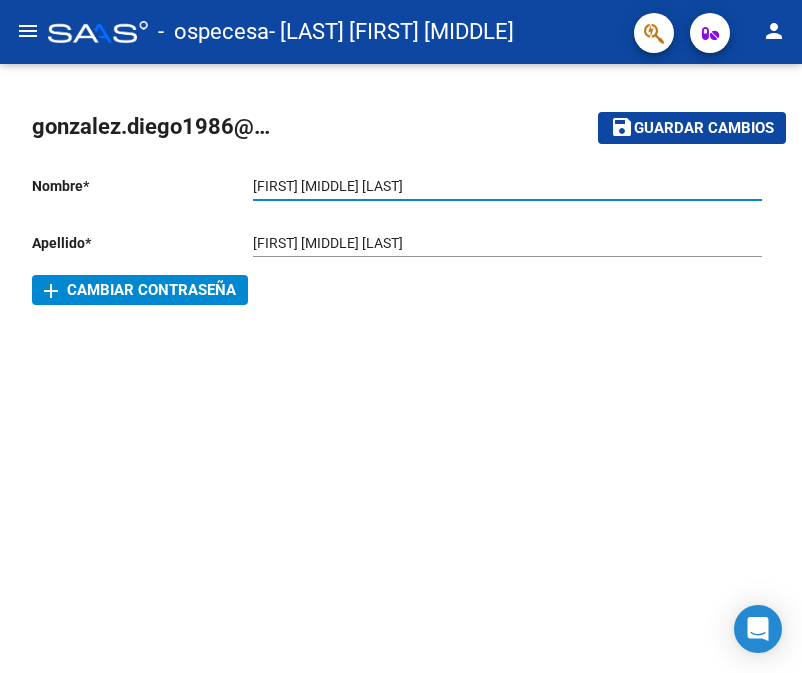 type on "[FIRST] [MIDDLE] [LAST]" 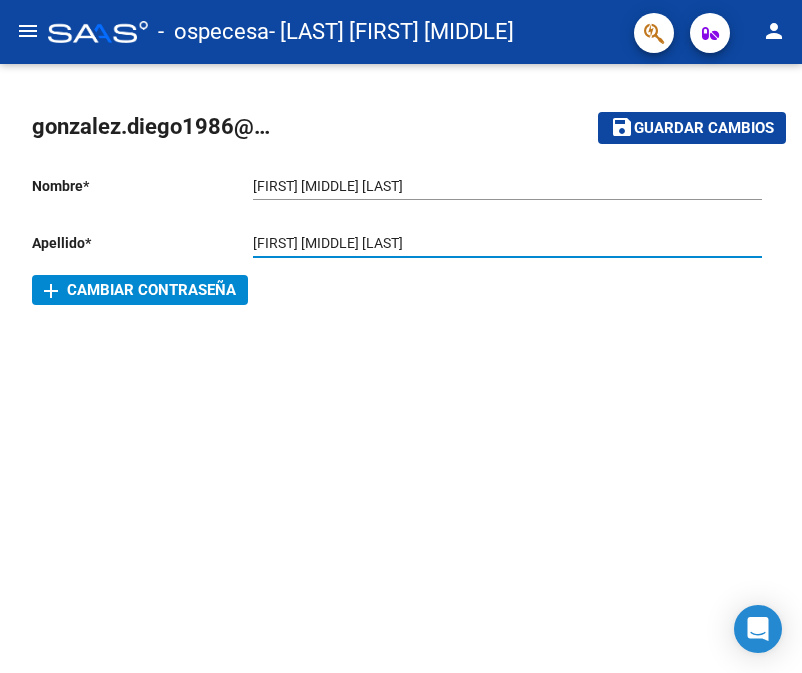 drag, startPoint x: 342, startPoint y: 247, endPoint x: 254, endPoint y: 244, distance: 88.051125 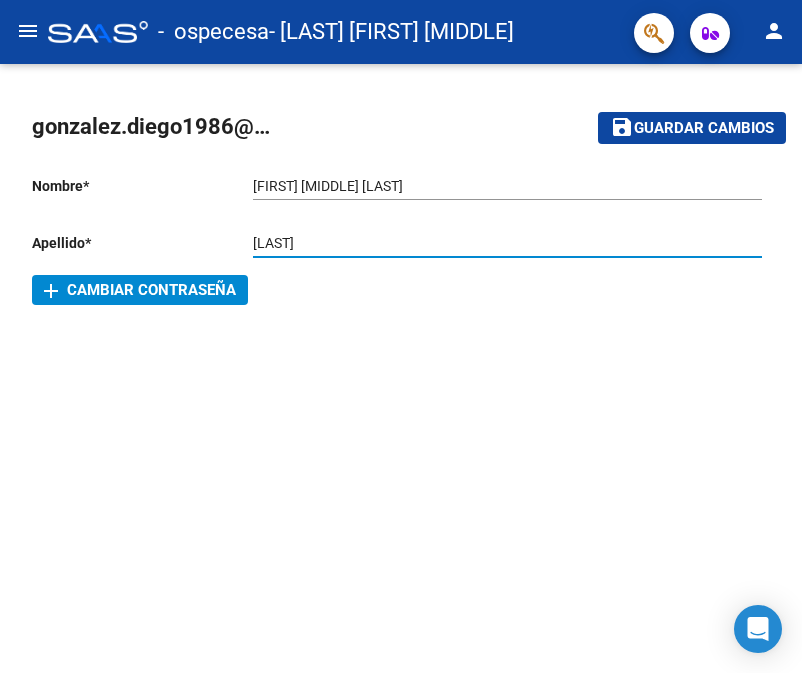 click on "[LAST]" at bounding box center [507, 243] 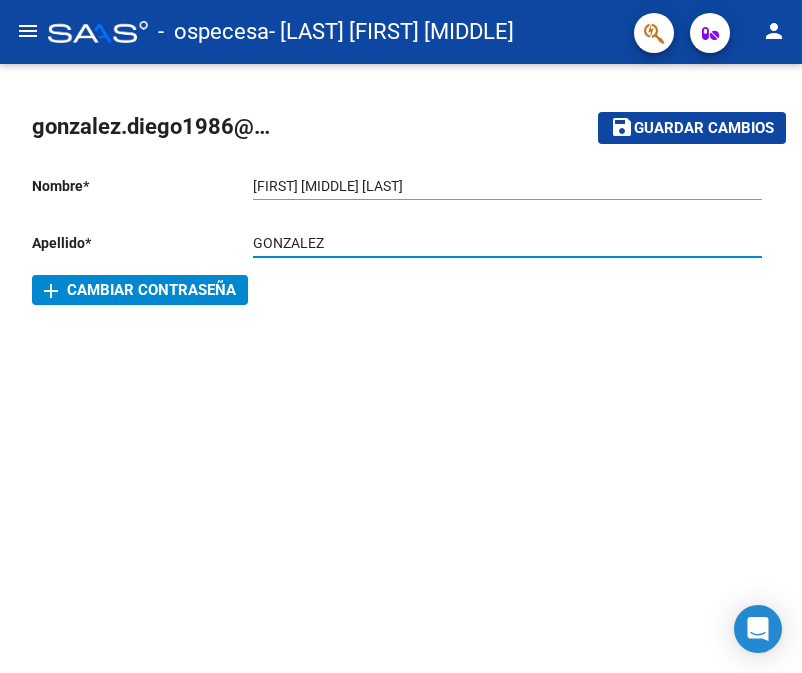 type on "GONZALEZ" 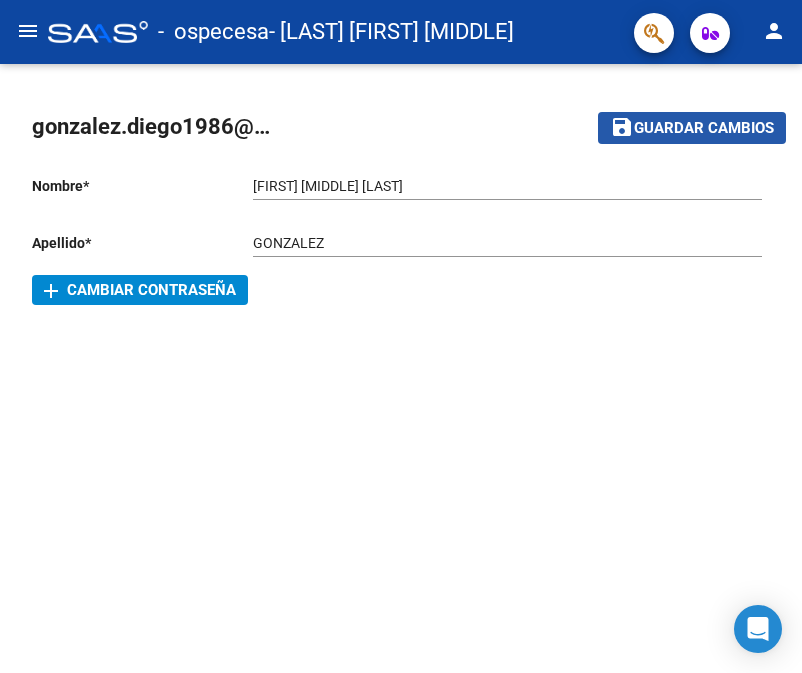 click on "save Guardar cambios" 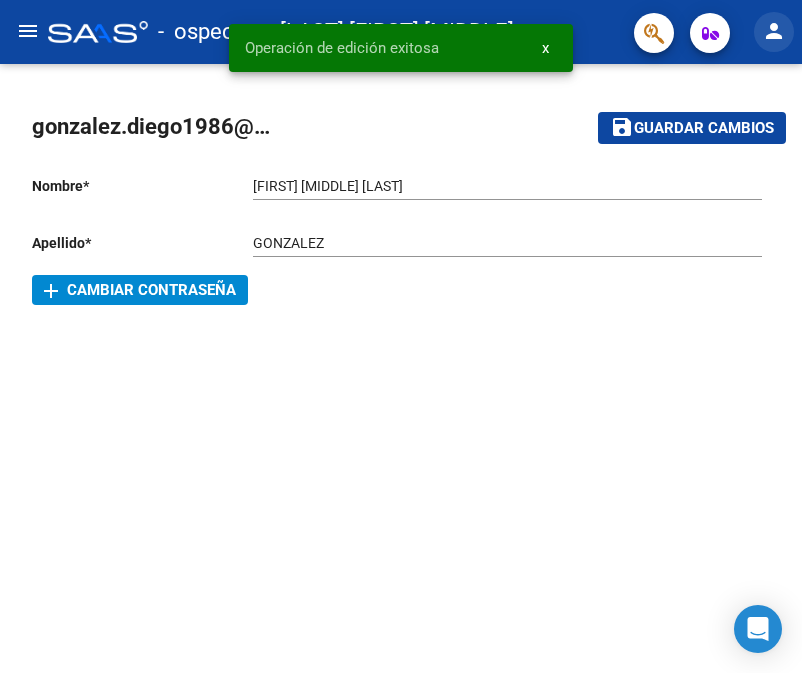 click on "person" 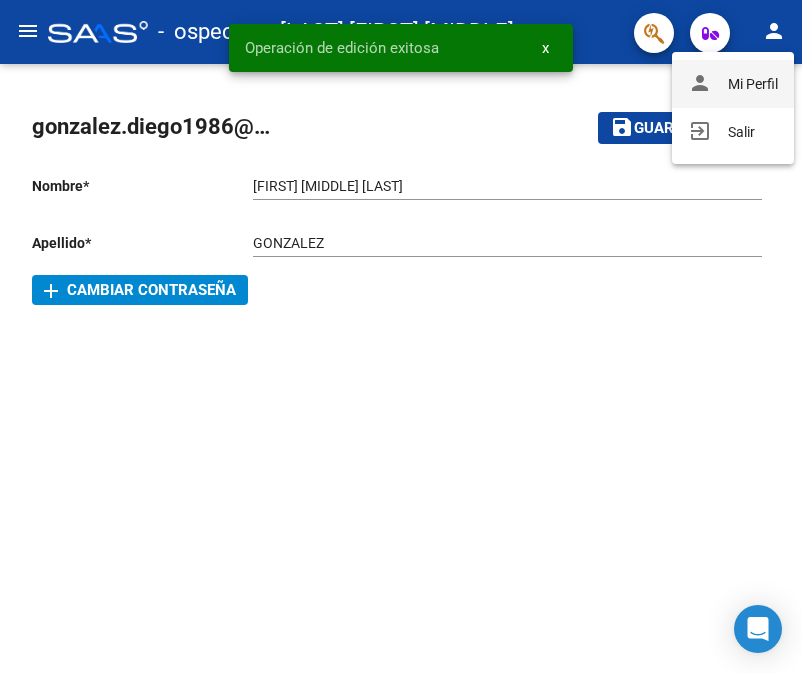 click on "person  Mi Perfil" at bounding box center (733, 84) 